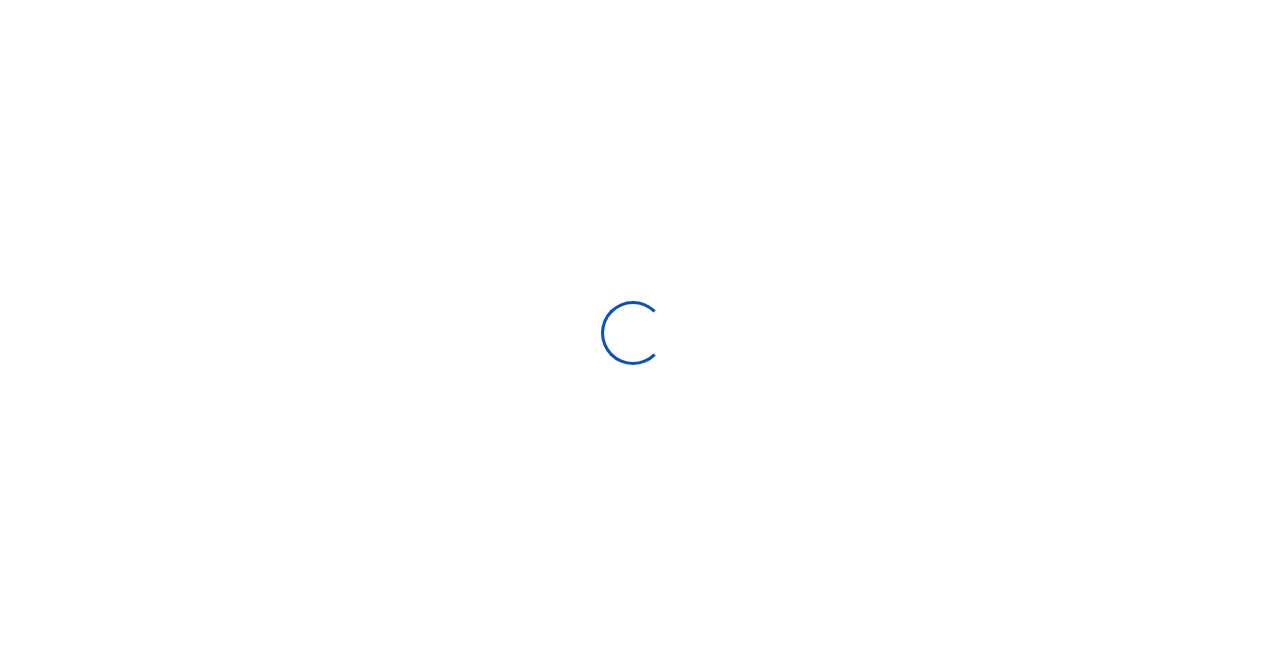 scroll, scrollTop: 0, scrollLeft: 0, axis: both 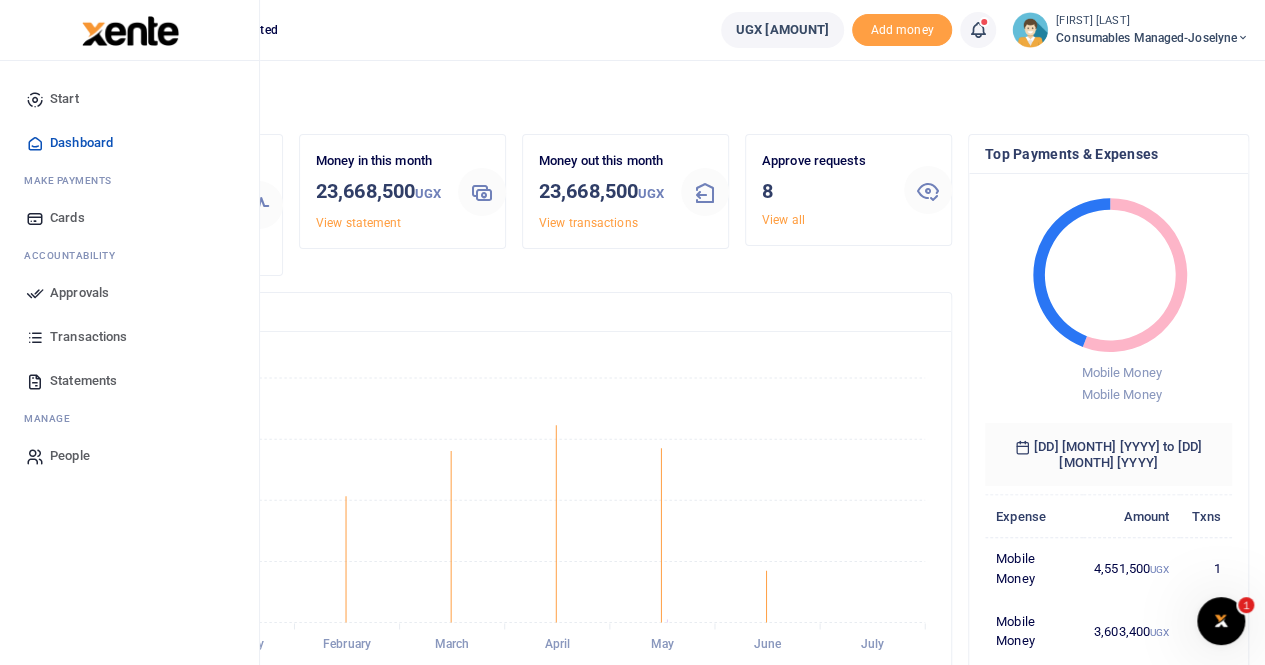 click on "Approvals" at bounding box center [79, 293] 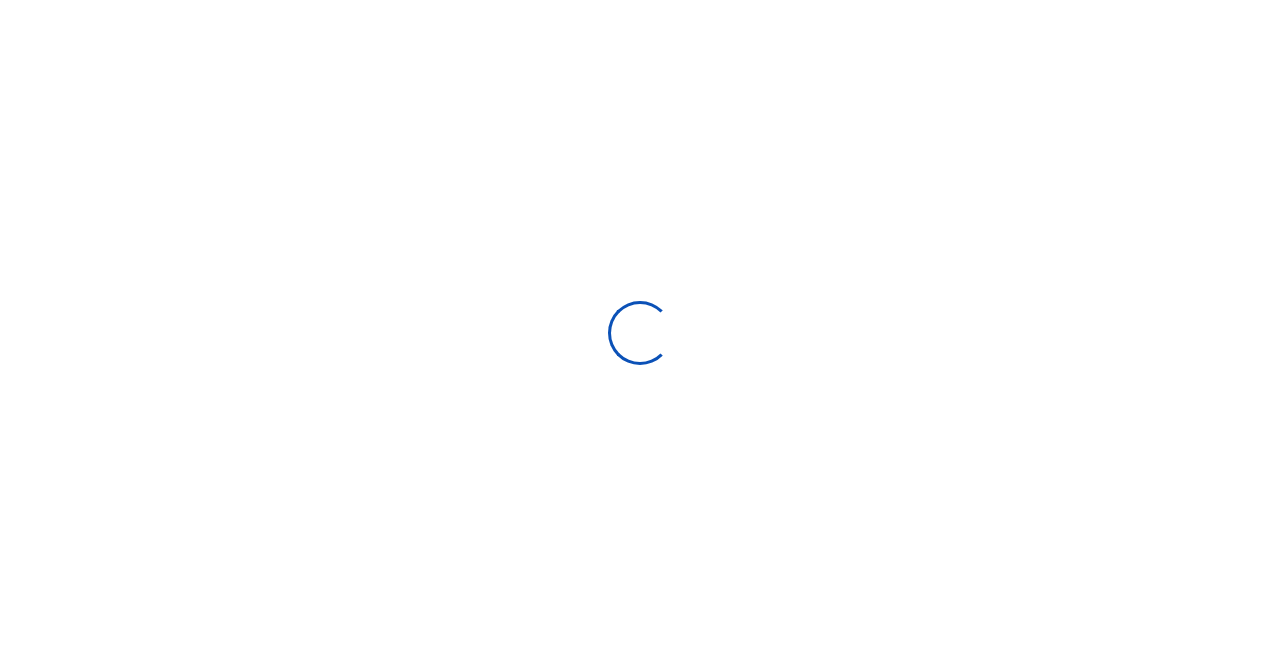 scroll, scrollTop: 0, scrollLeft: 0, axis: both 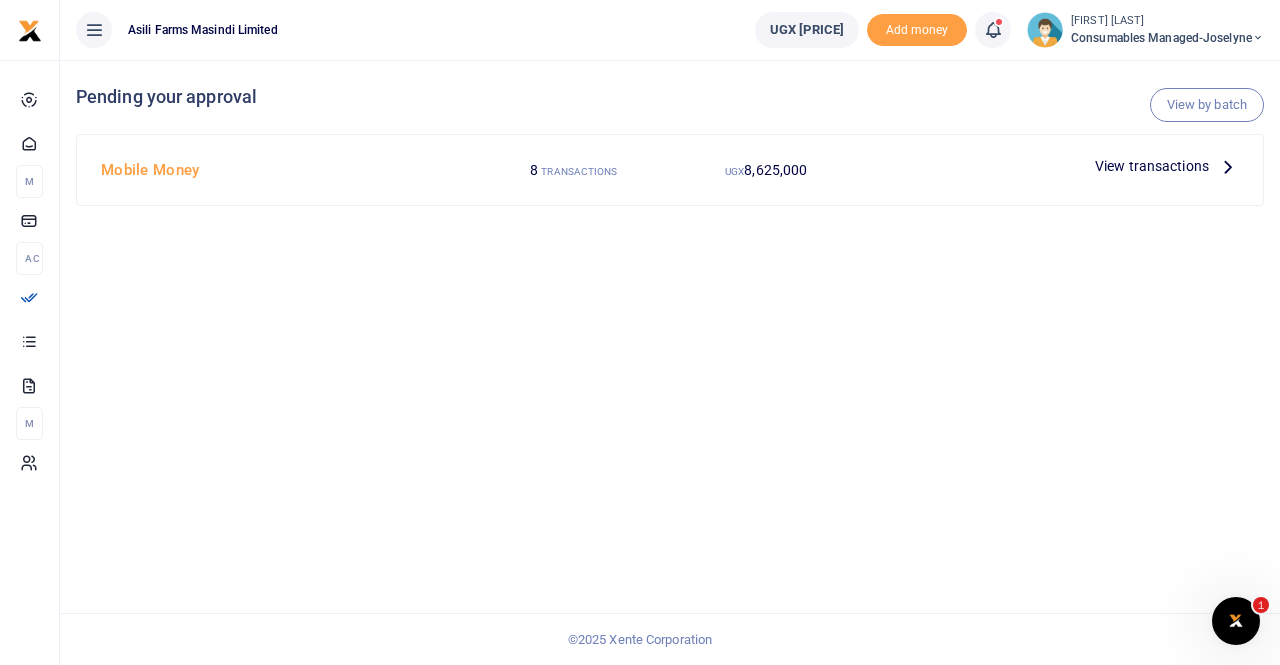 click on "View transactions" at bounding box center (1152, 166) 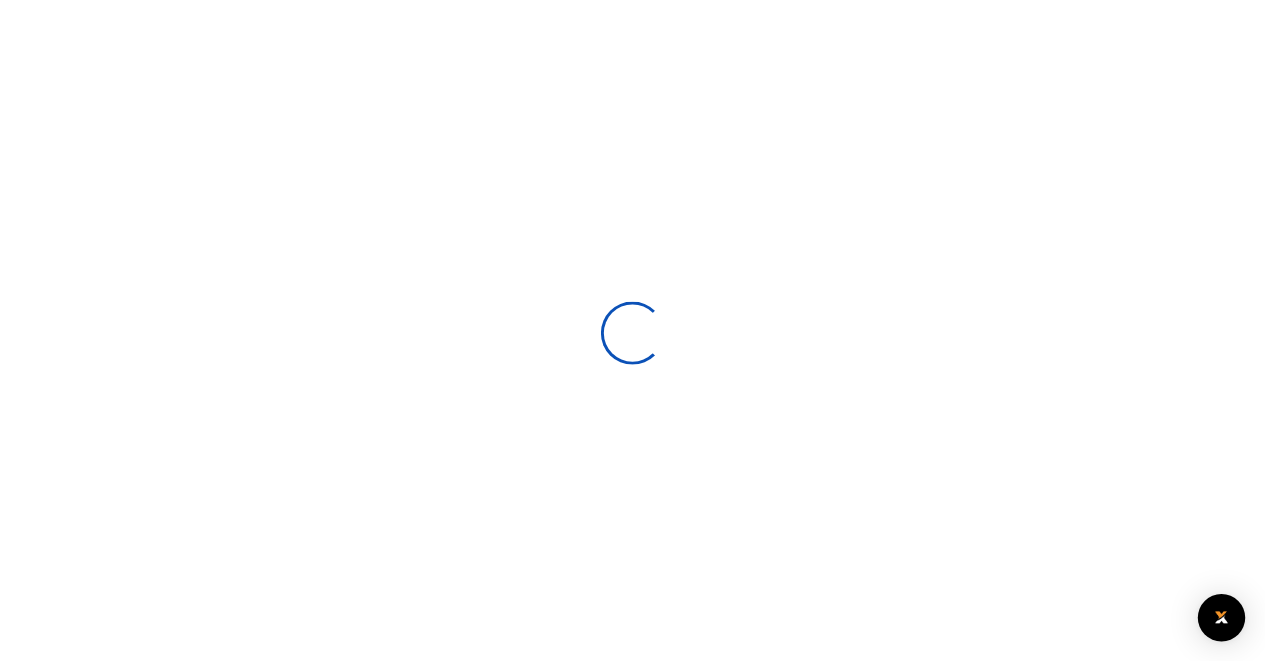 scroll, scrollTop: 0, scrollLeft: 0, axis: both 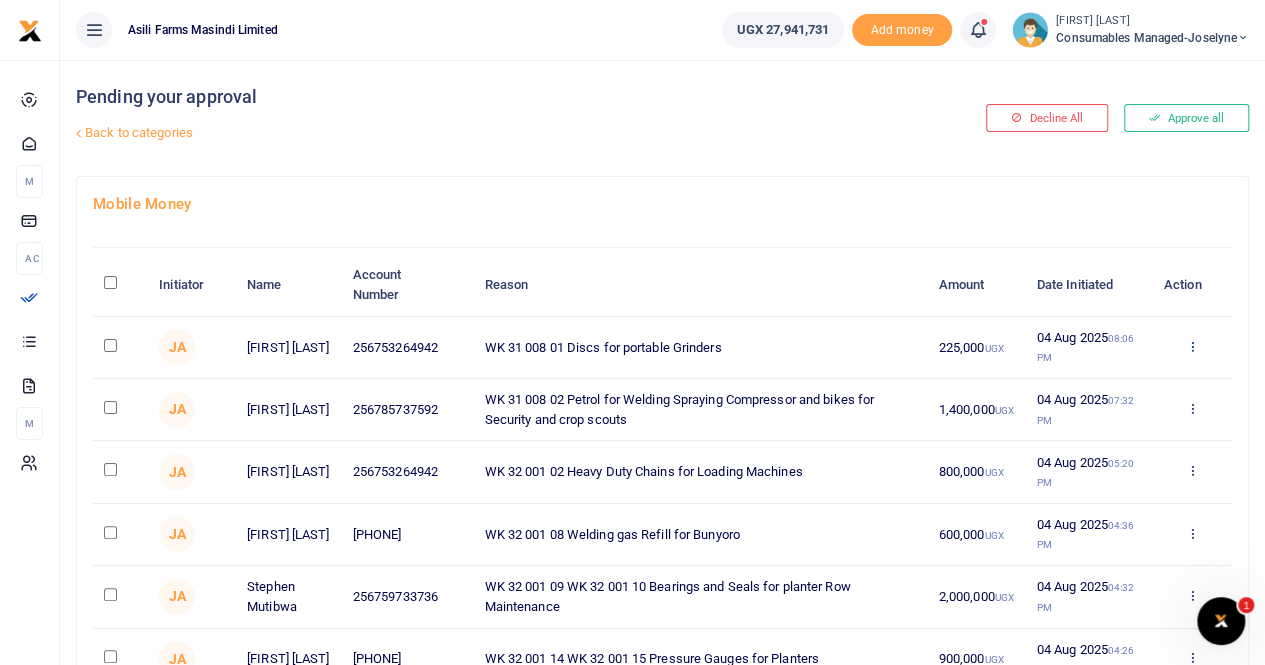 click at bounding box center [1191, 346] 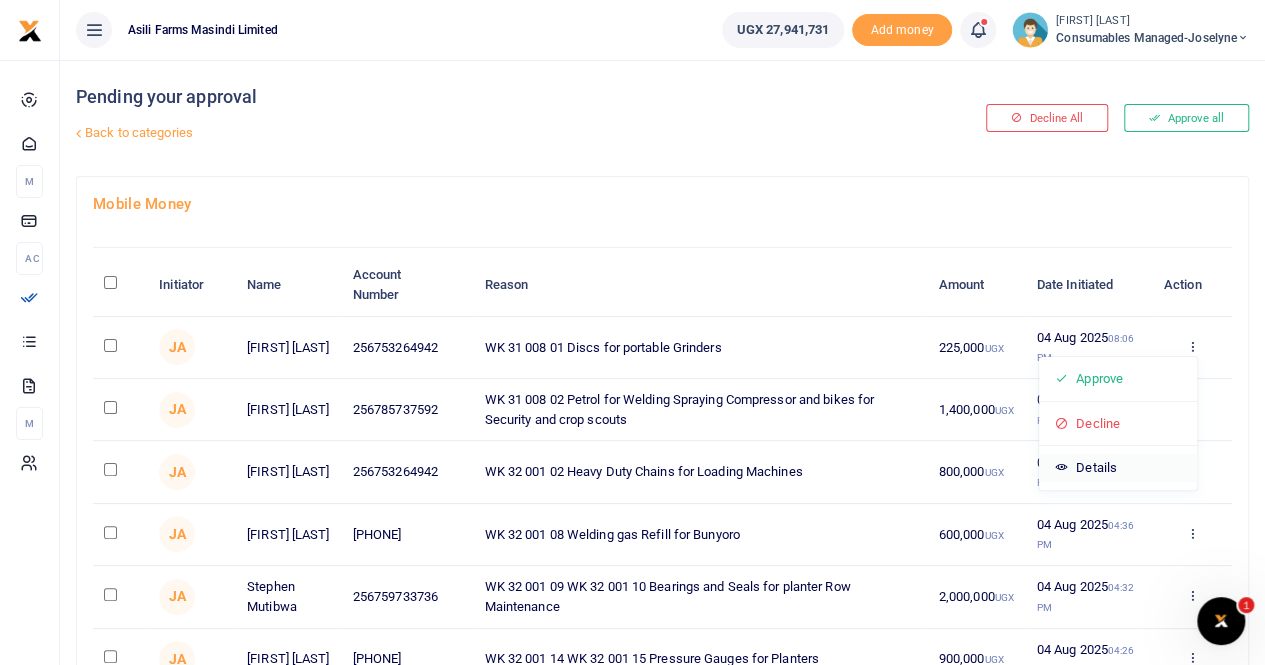 click on "Details" at bounding box center [1118, 468] 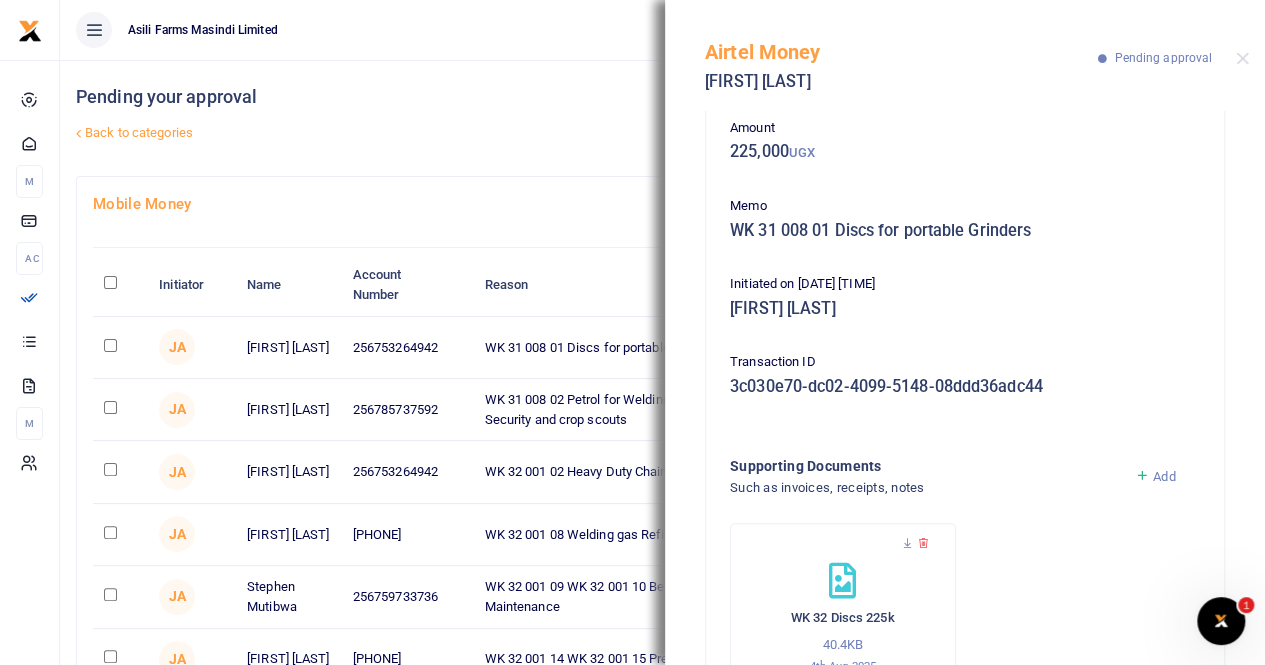 scroll, scrollTop: 179, scrollLeft: 0, axis: vertical 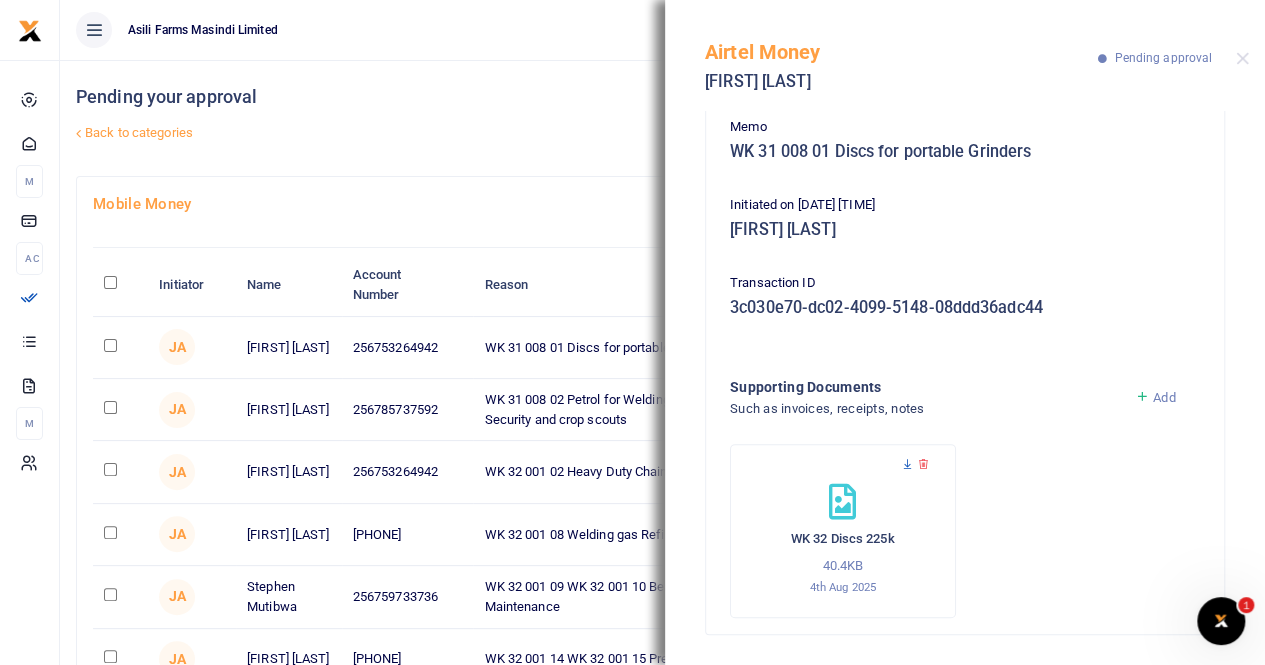 click at bounding box center [907, 464] 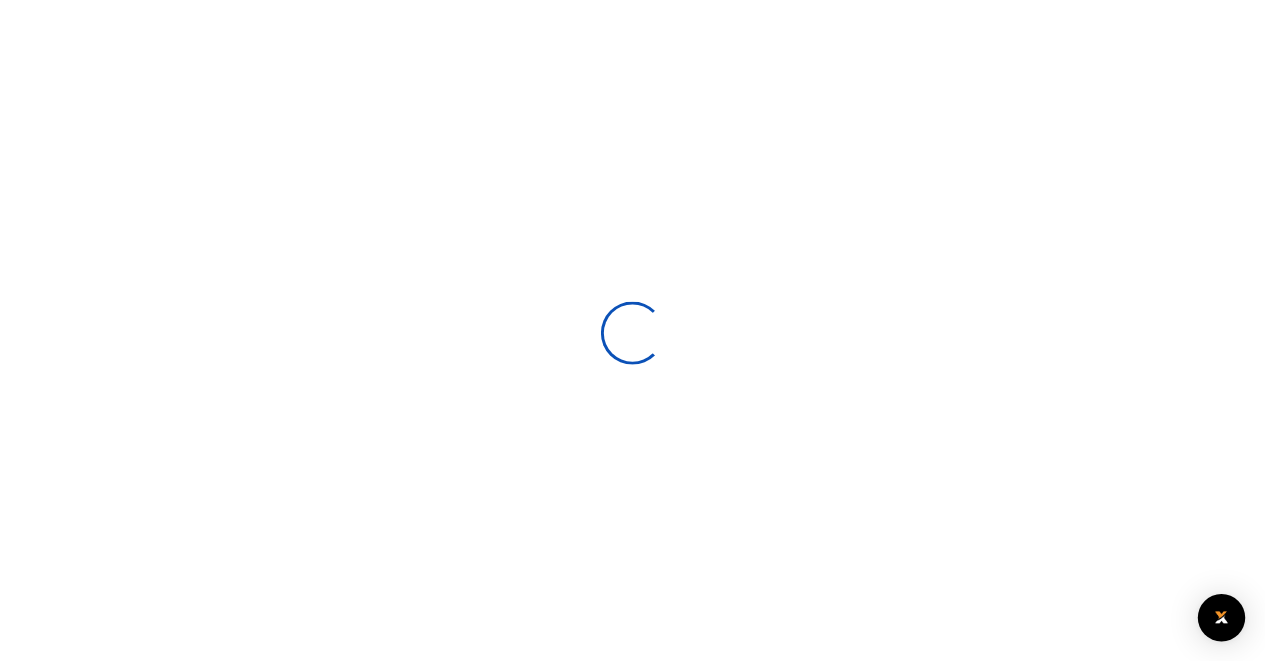 scroll, scrollTop: 0, scrollLeft: 0, axis: both 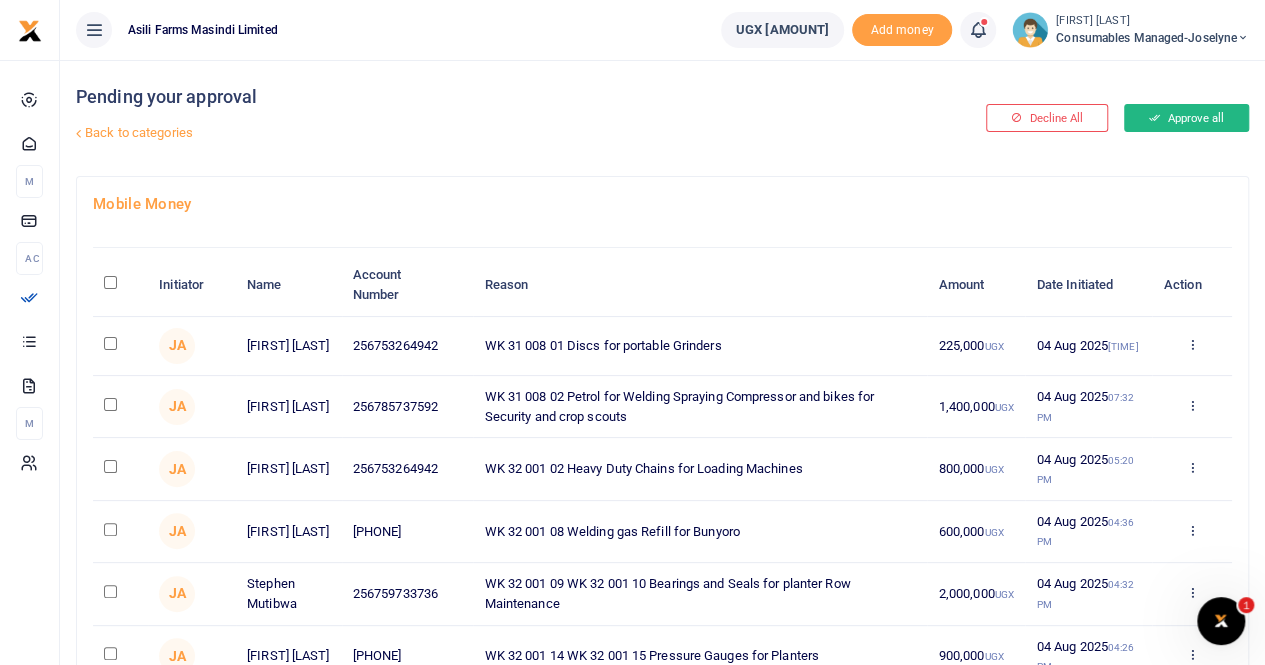 click on "Approve all" at bounding box center (1186, 118) 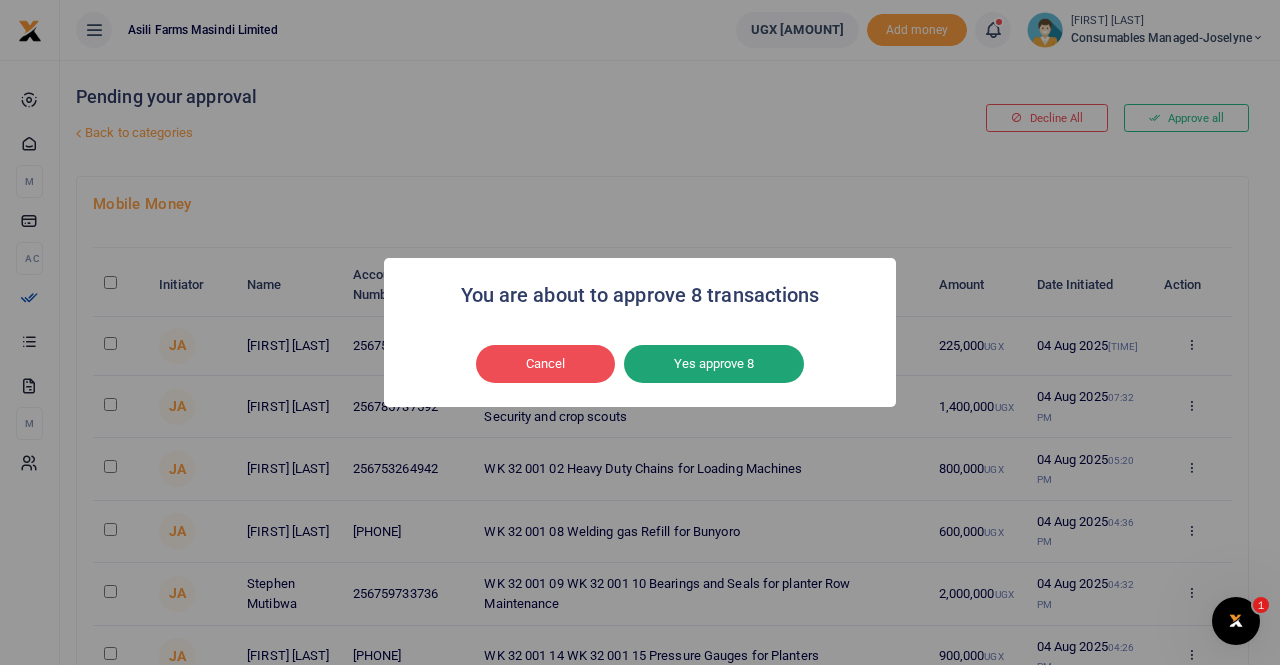 click on "Yes approve 8" at bounding box center (714, 364) 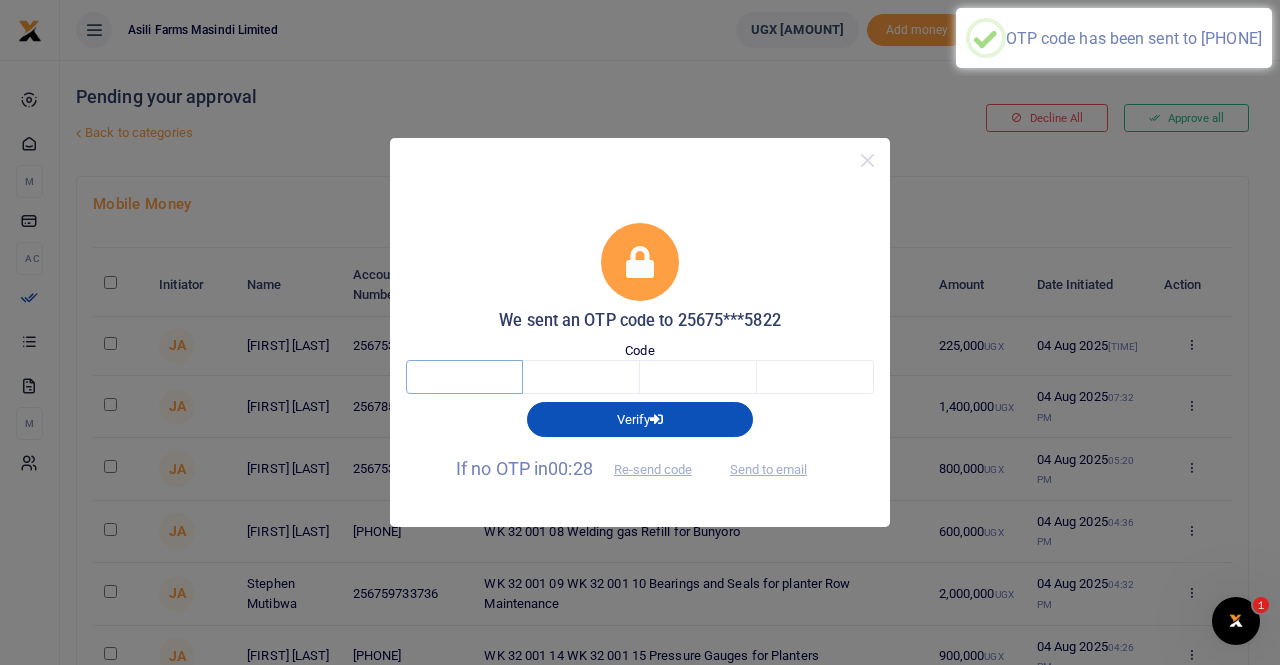 click at bounding box center (464, 377) 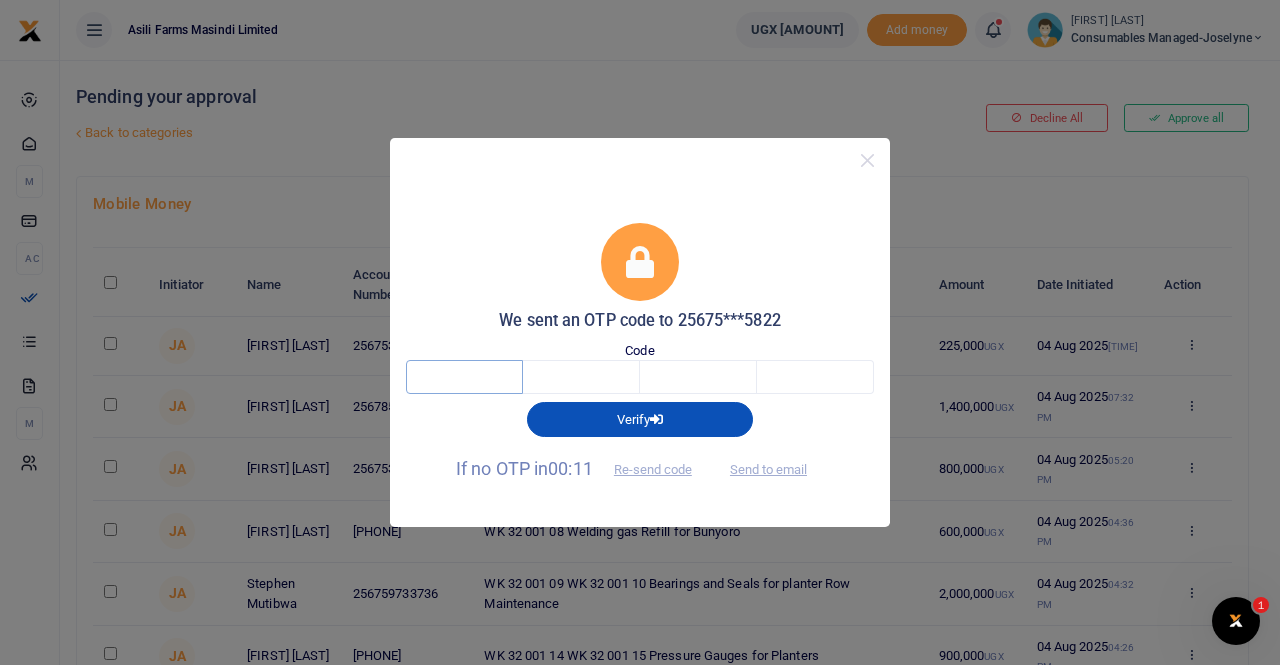 click at bounding box center (464, 377) 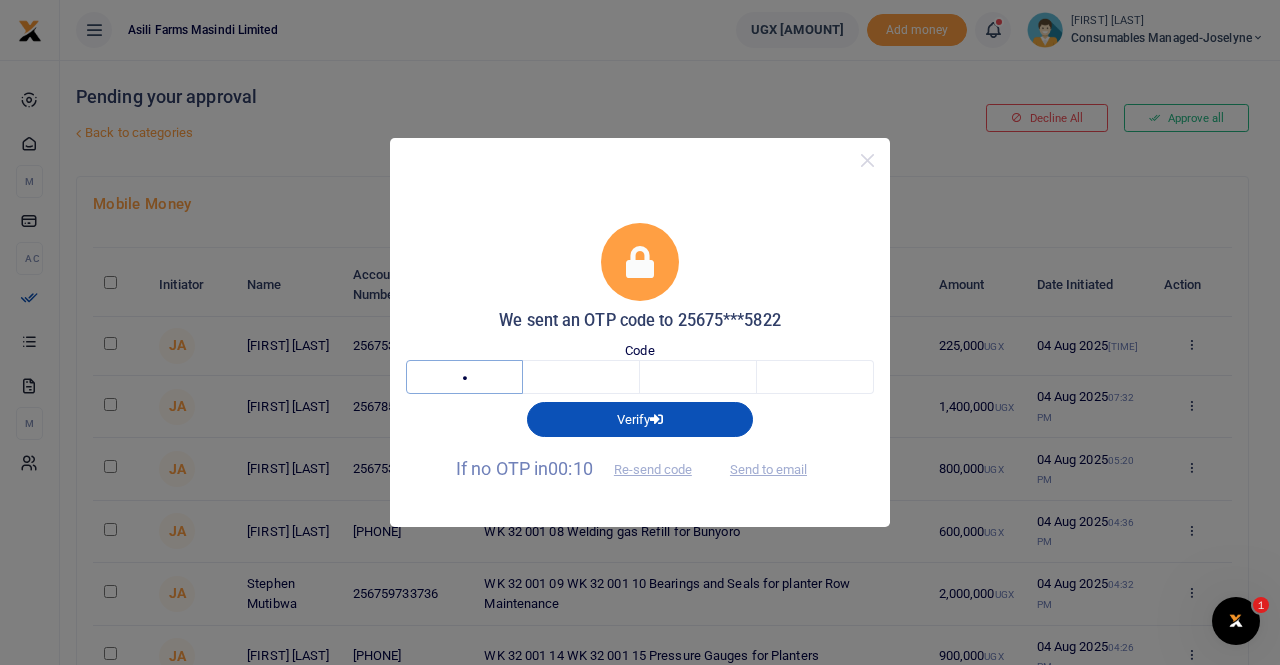 type on "5" 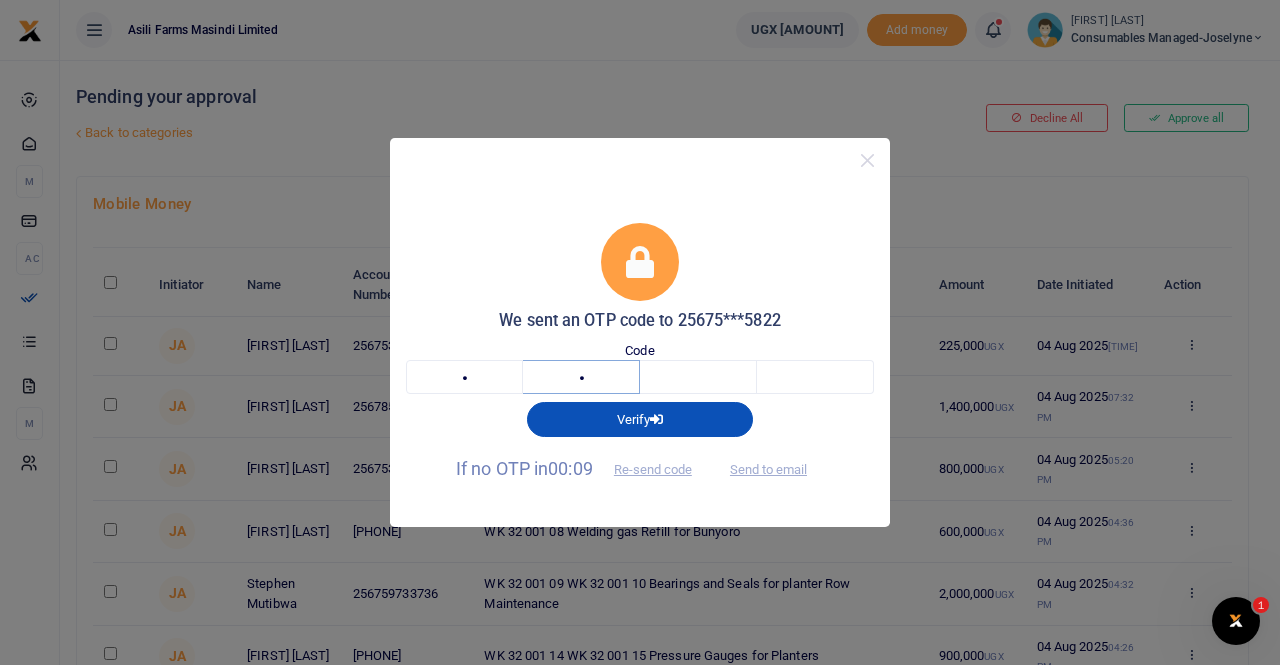 type on "6" 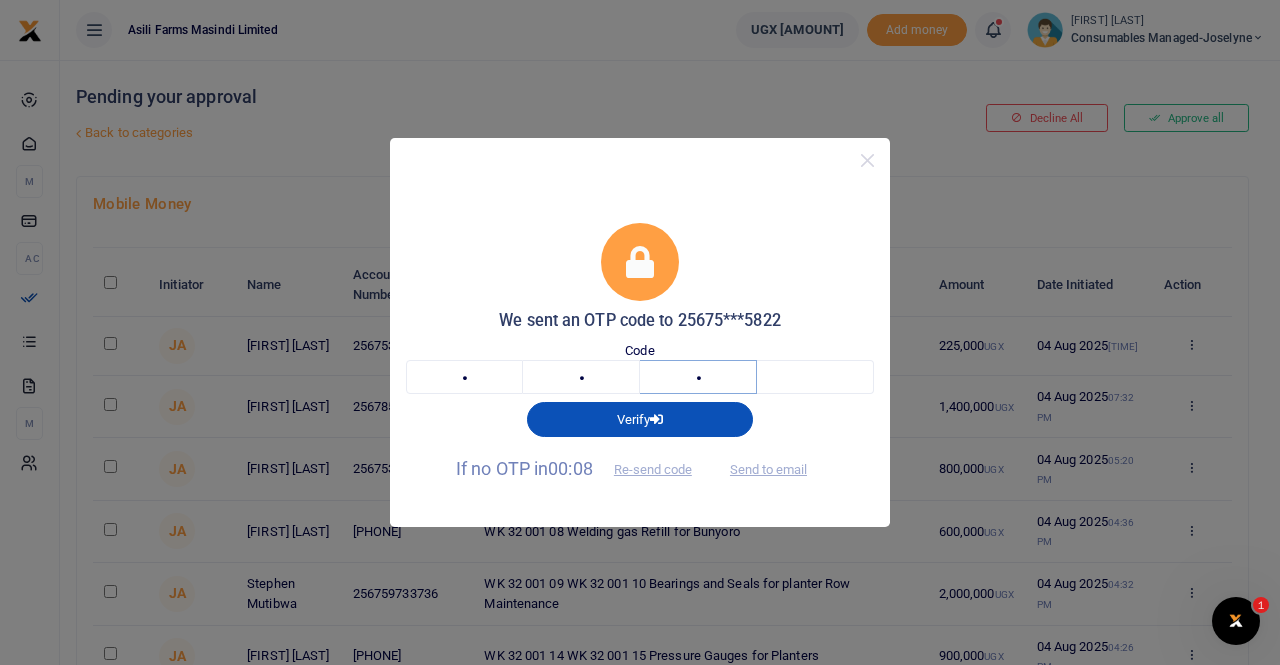 type on "9" 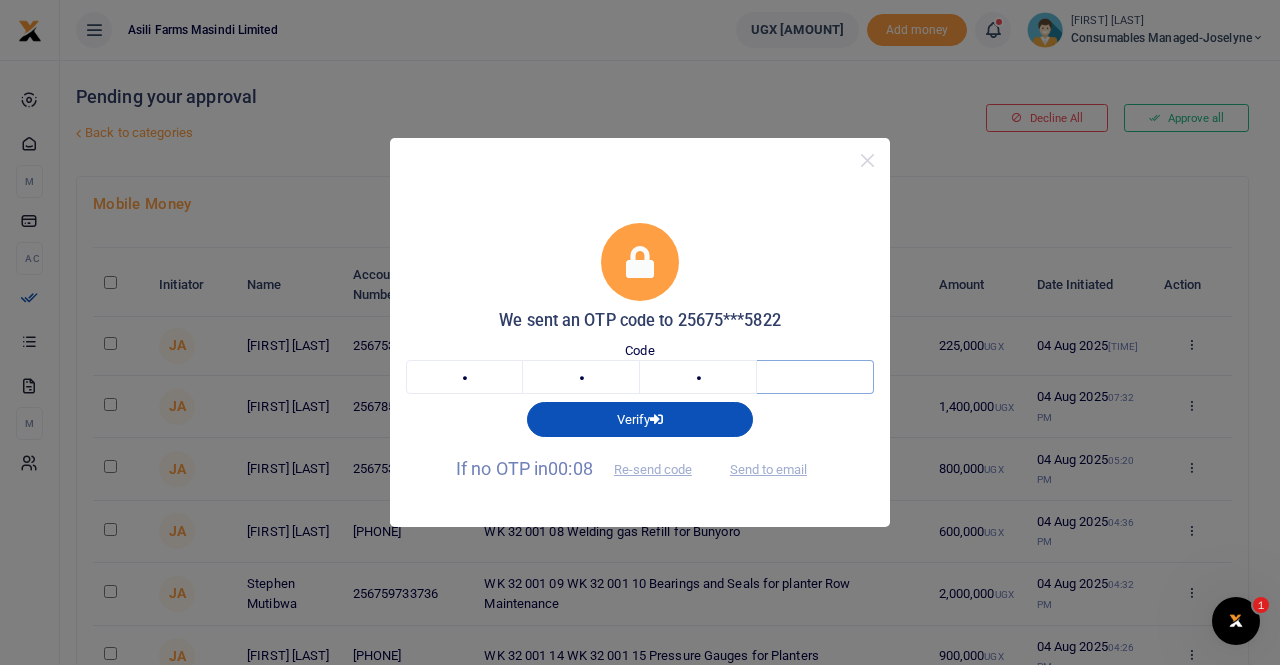 type on "0" 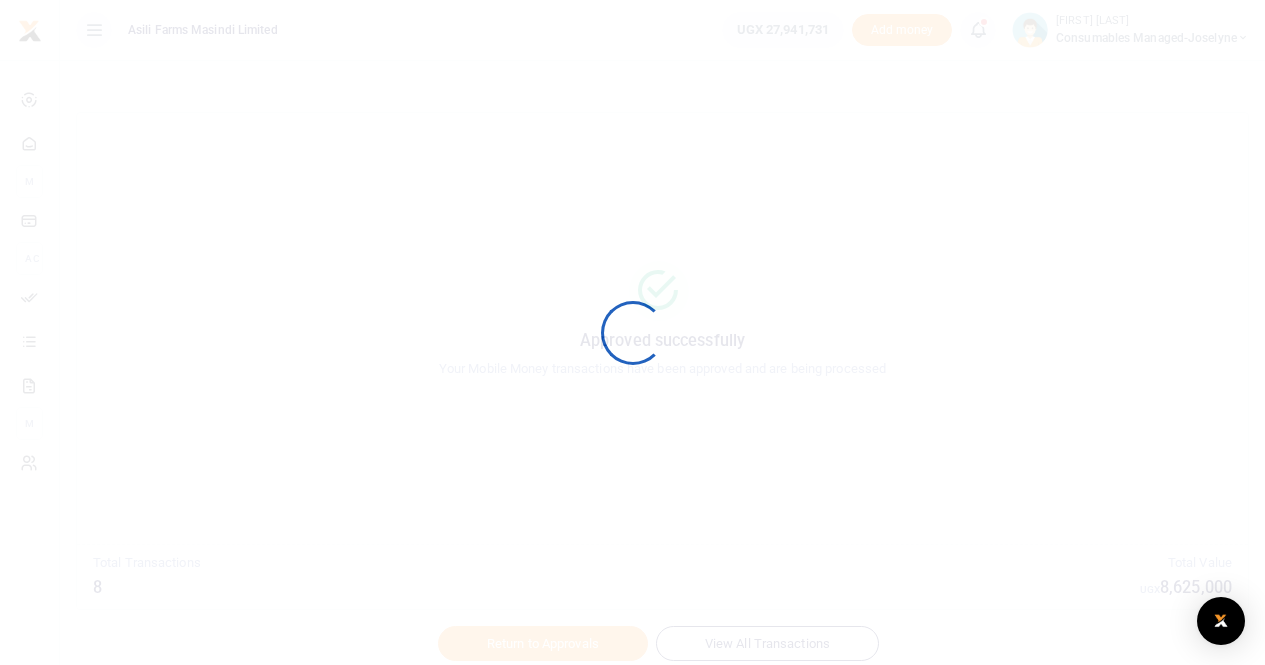 scroll, scrollTop: 0, scrollLeft: 0, axis: both 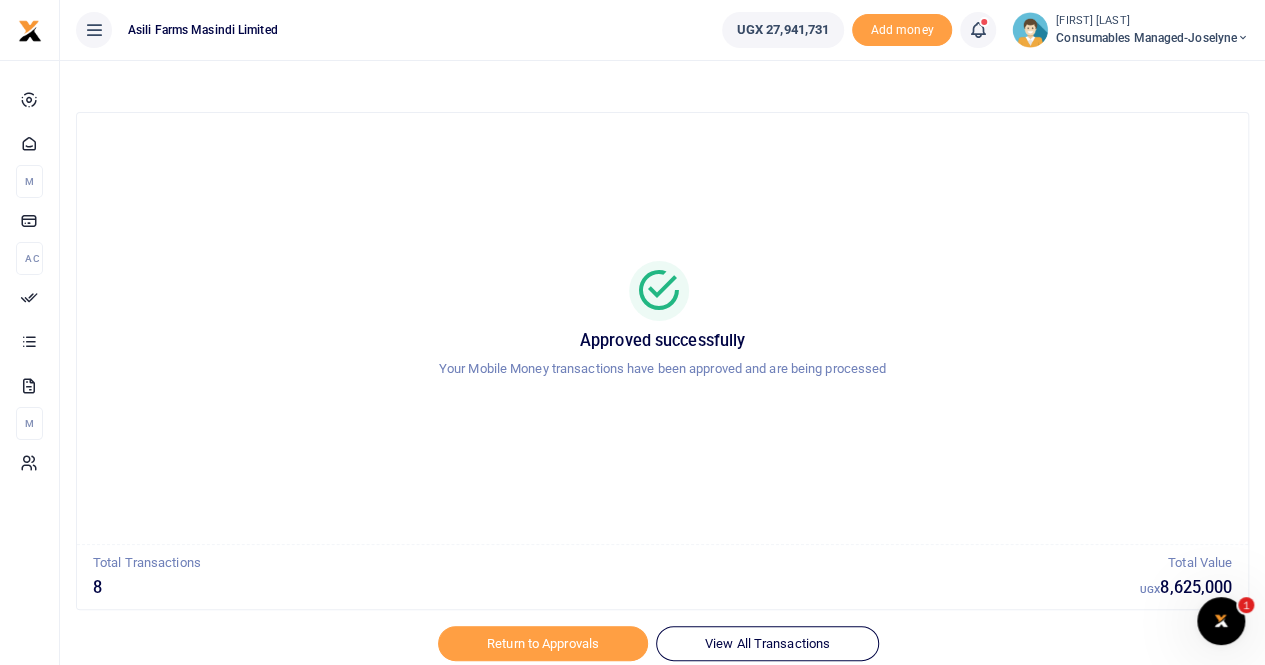 click on "Approved successfully
Your Mobile Money transactions have been approved and are being processed" at bounding box center (662, 328) 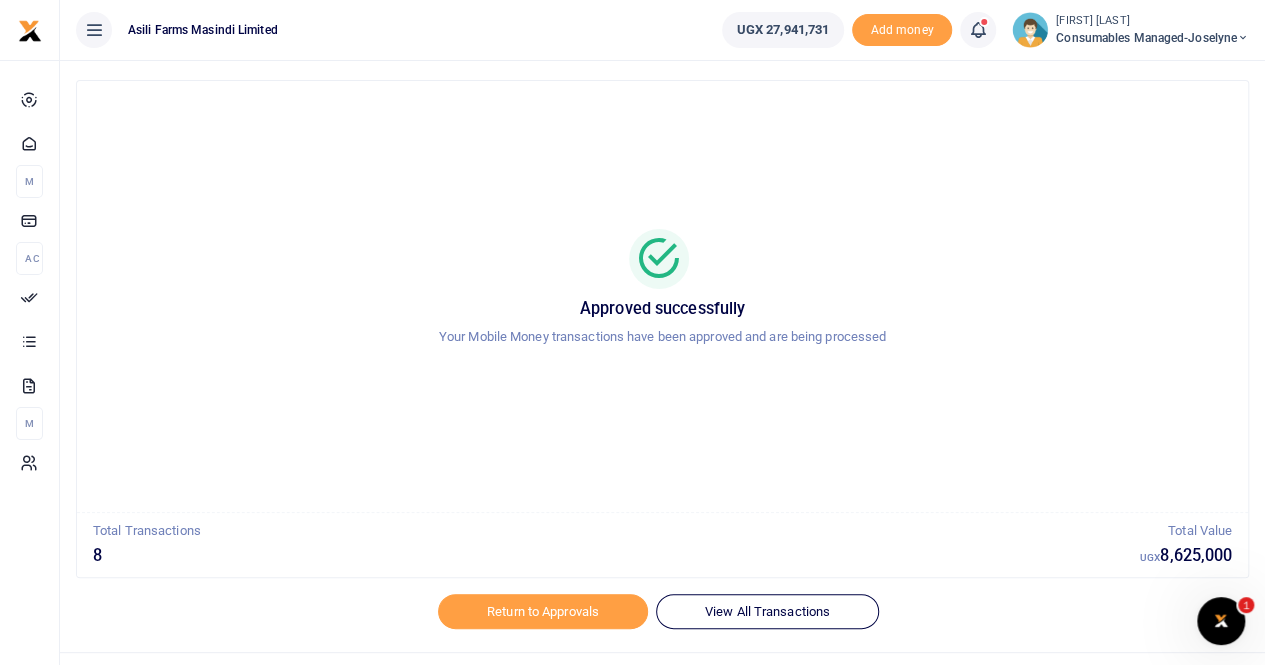 scroll, scrollTop: 0, scrollLeft: 0, axis: both 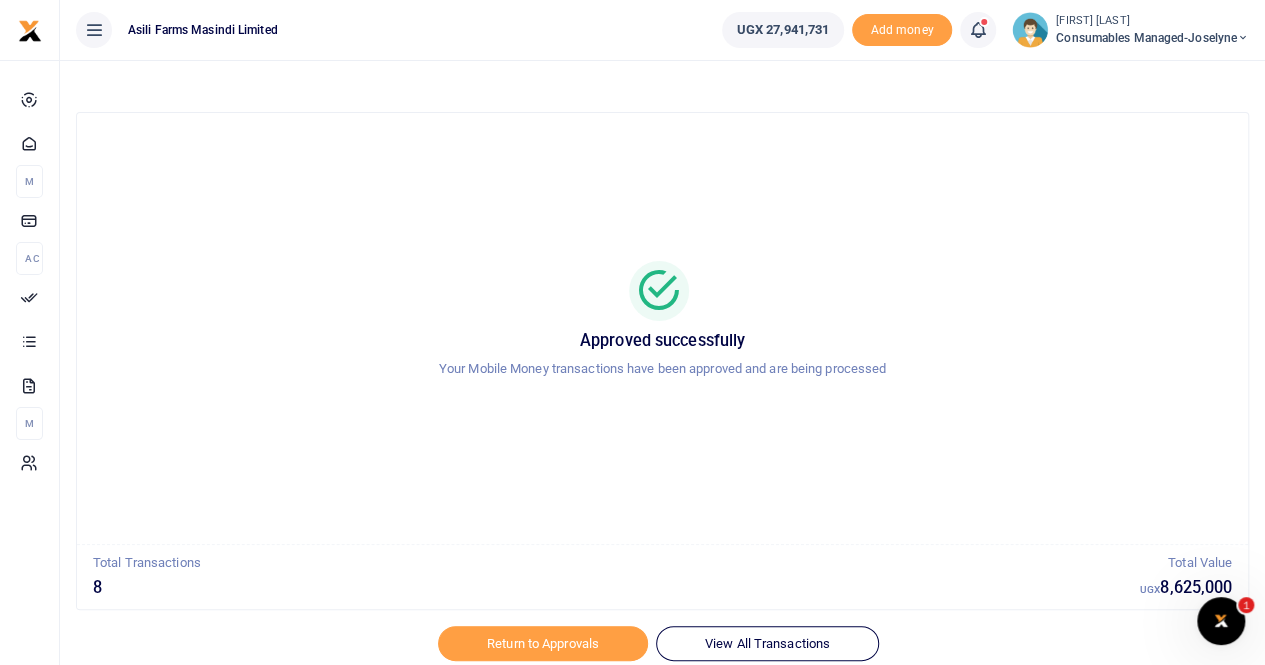 click on "Consumables managed-Joselyne" at bounding box center (1152, 38) 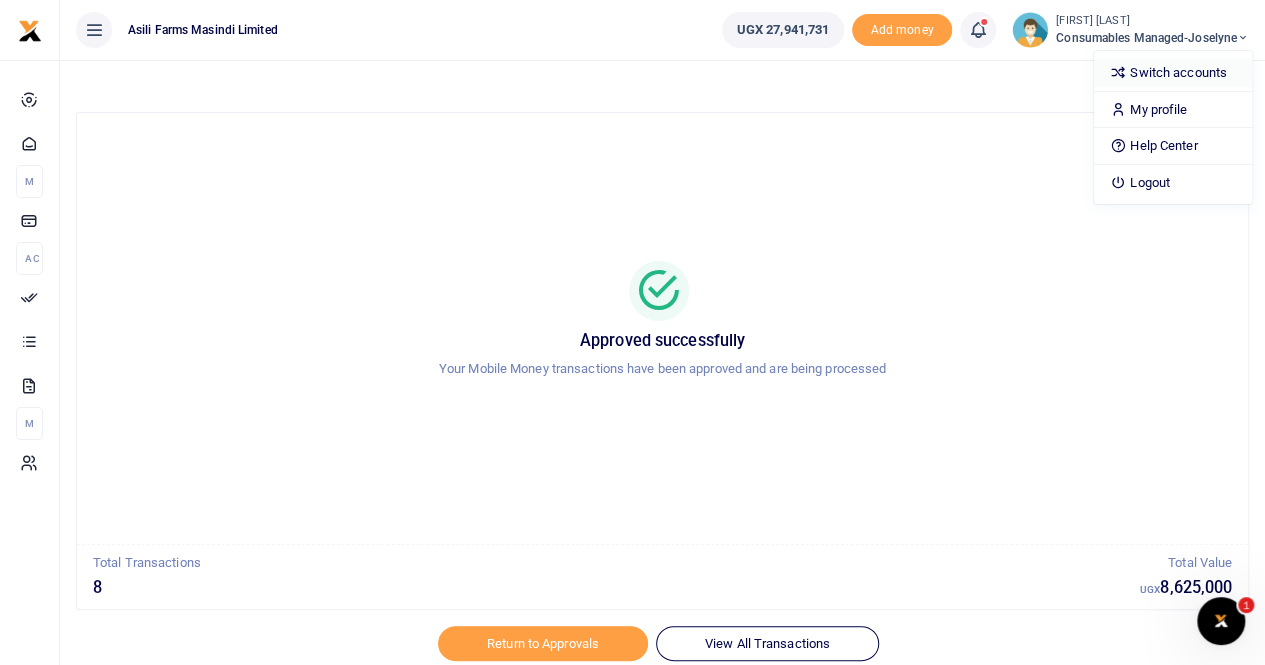 click on "Switch accounts" at bounding box center [1173, 73] 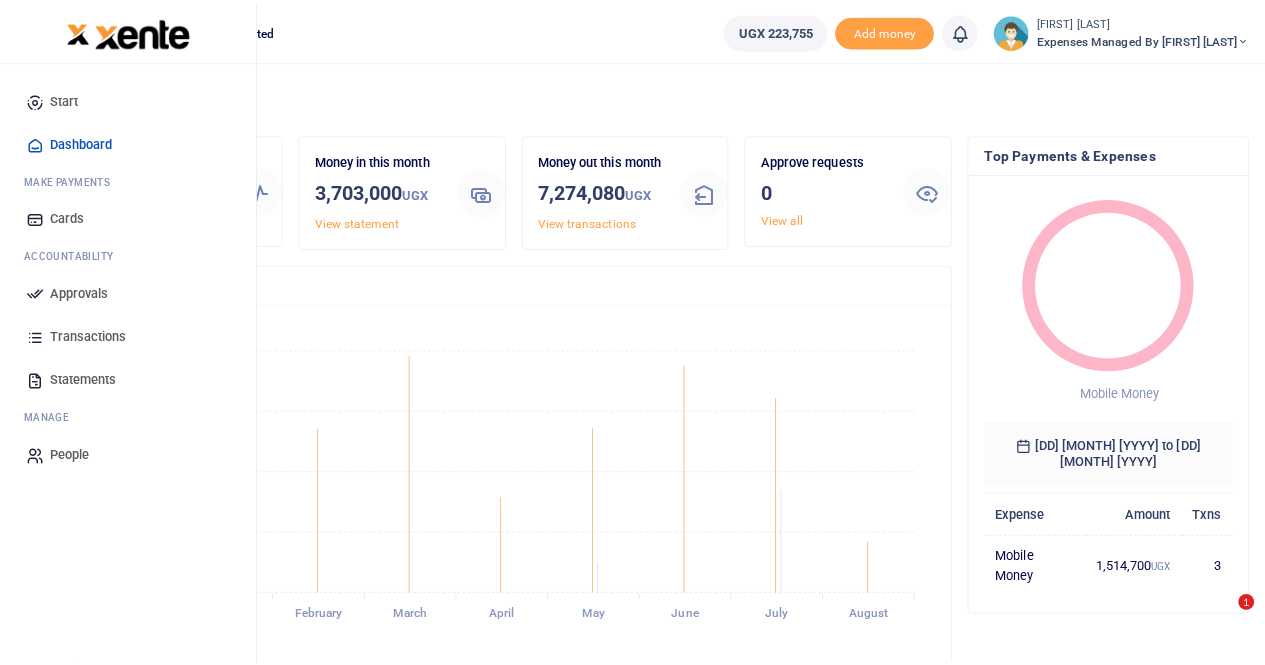 scroll, scrollTop: 0, scrollLeft: 0, axis: both 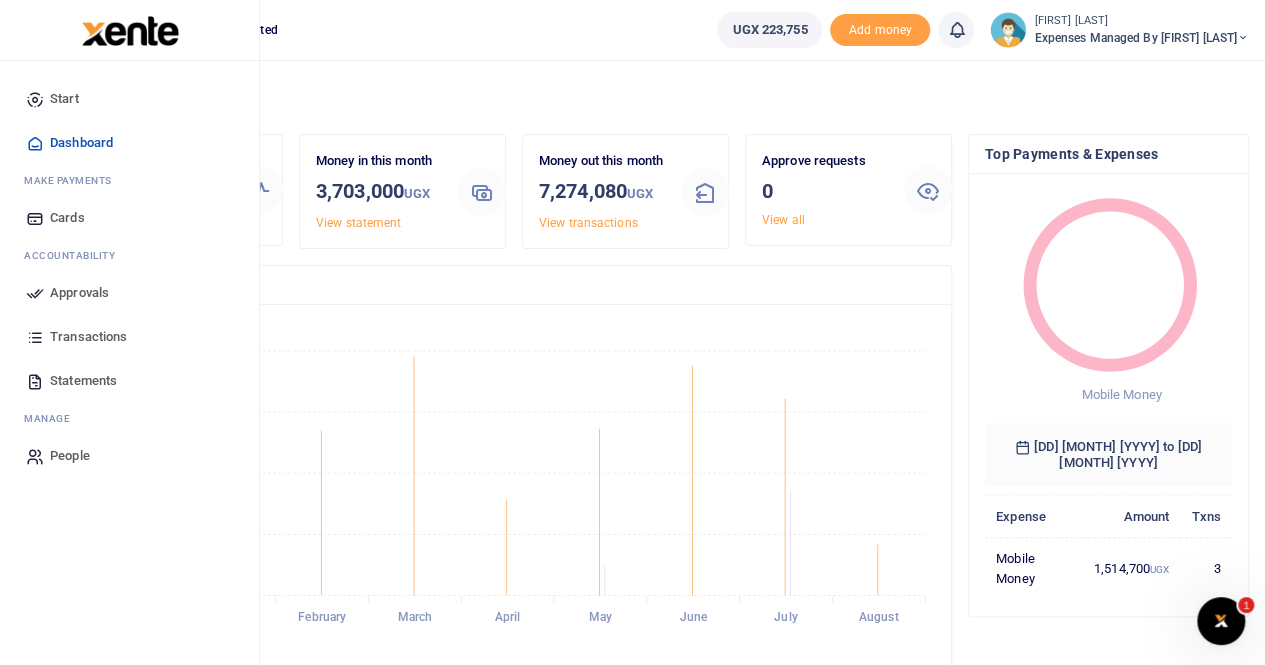 click on "Approvals" at bounding box center (79, 293) 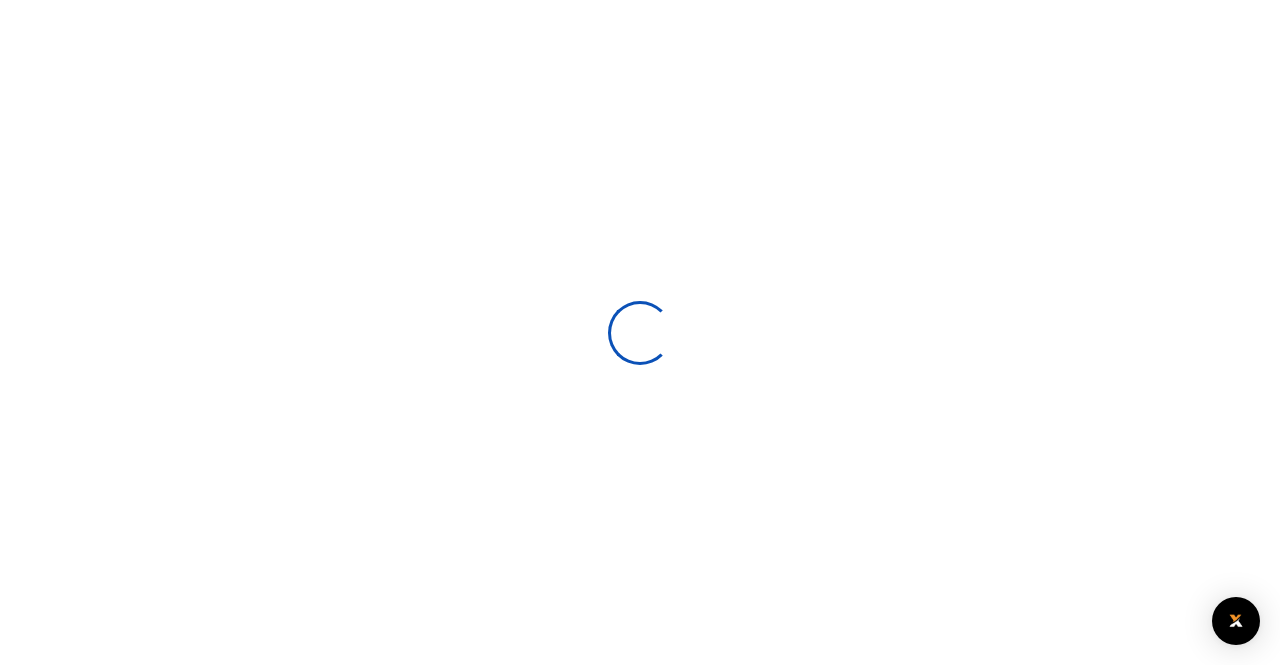 scroll, scrollTop: 0, scrollLeft: 0, axis: both 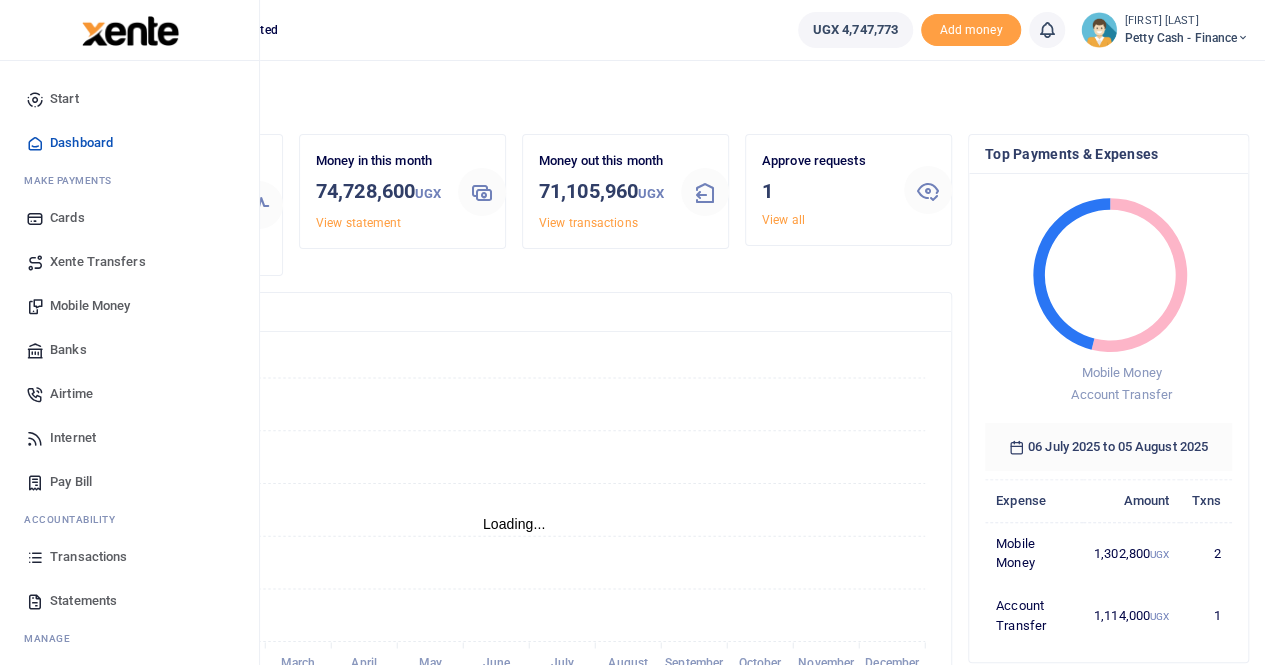 click on "Xente Transfers" at bounding box center (98, 262) 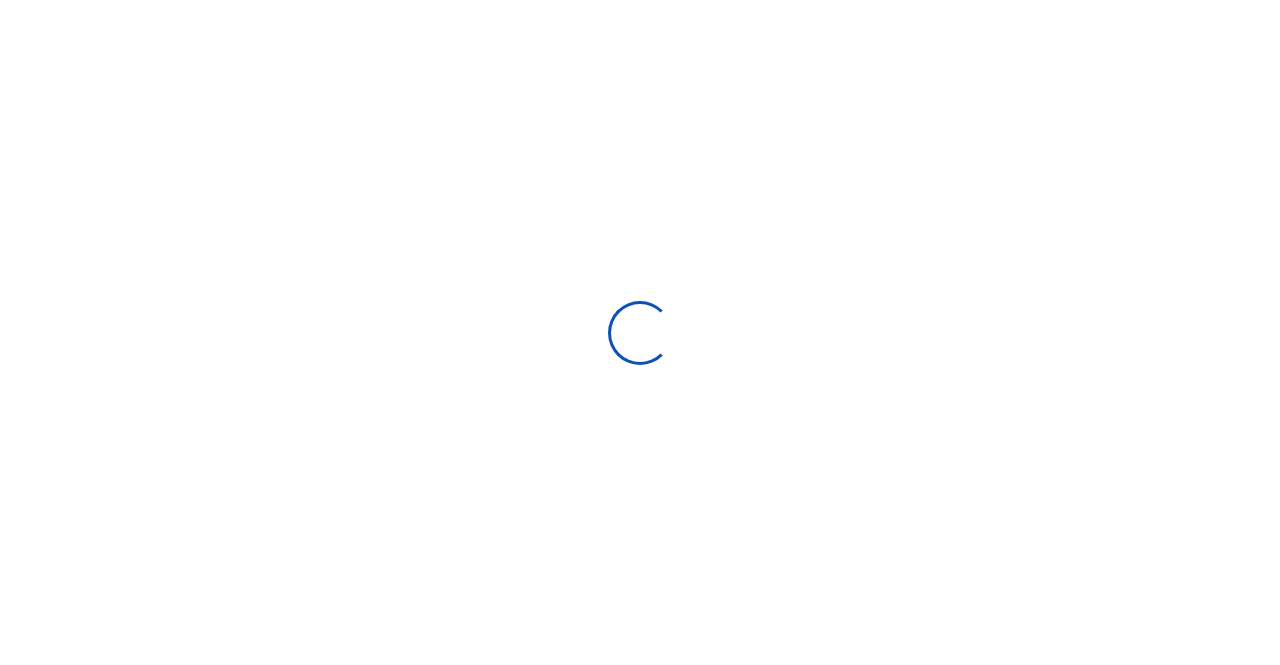 select 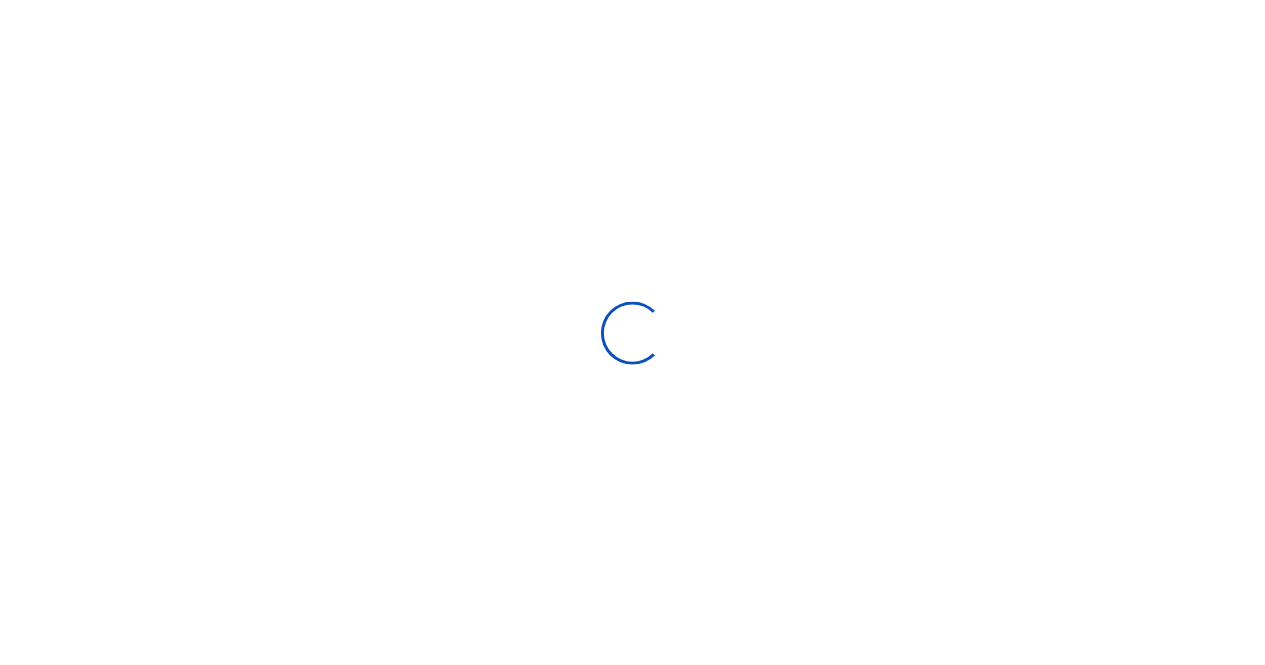 scroll, scrollTop: 0, scrollLeft: 0, axis: both 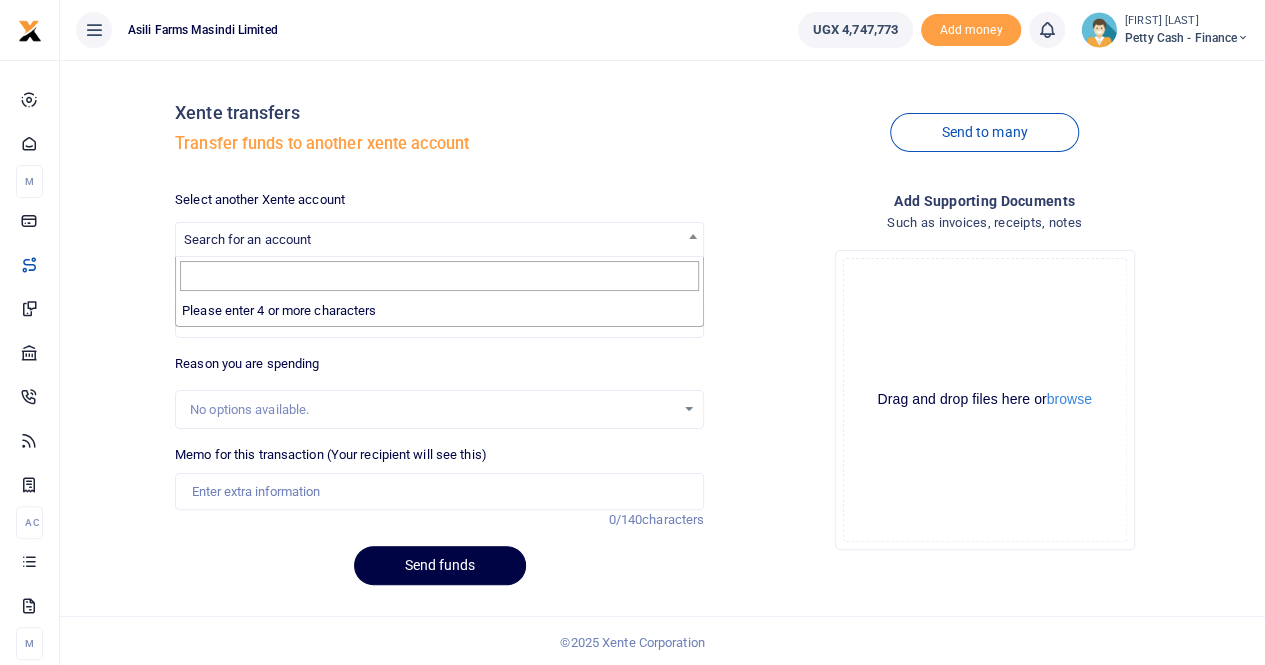 click on "Search for an account" at bounding box center (247, 239) 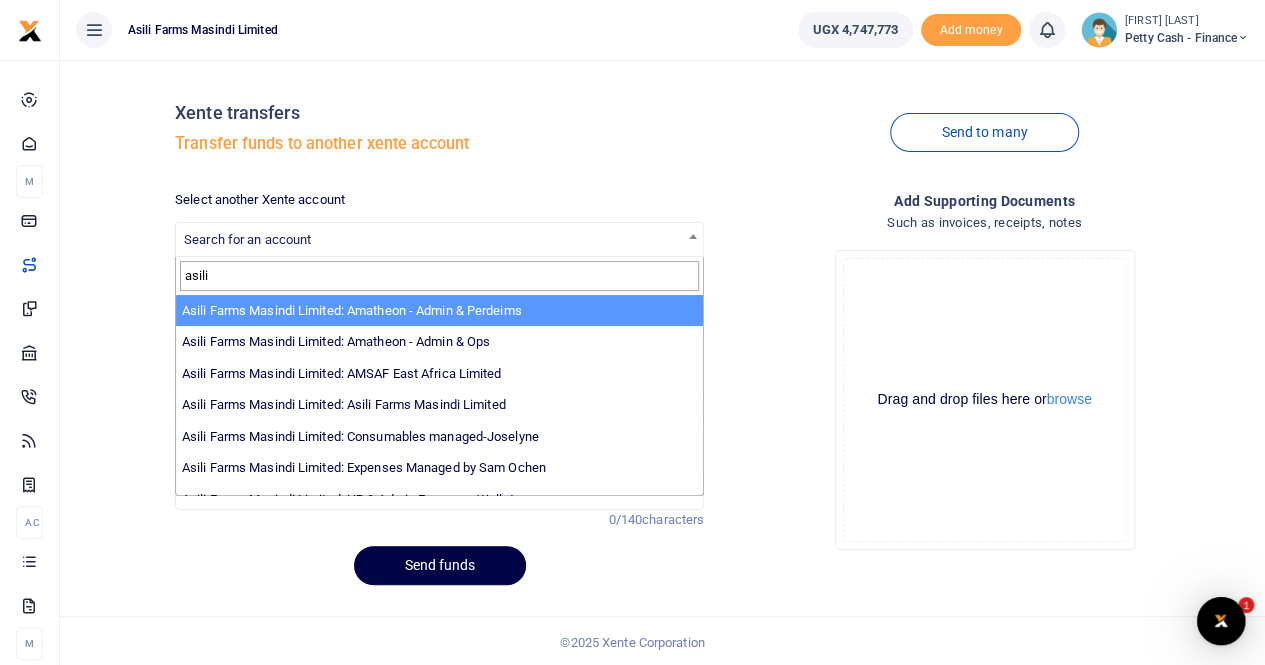 scroll, scrollTop: 0, scrollLeft: 0, axis: both 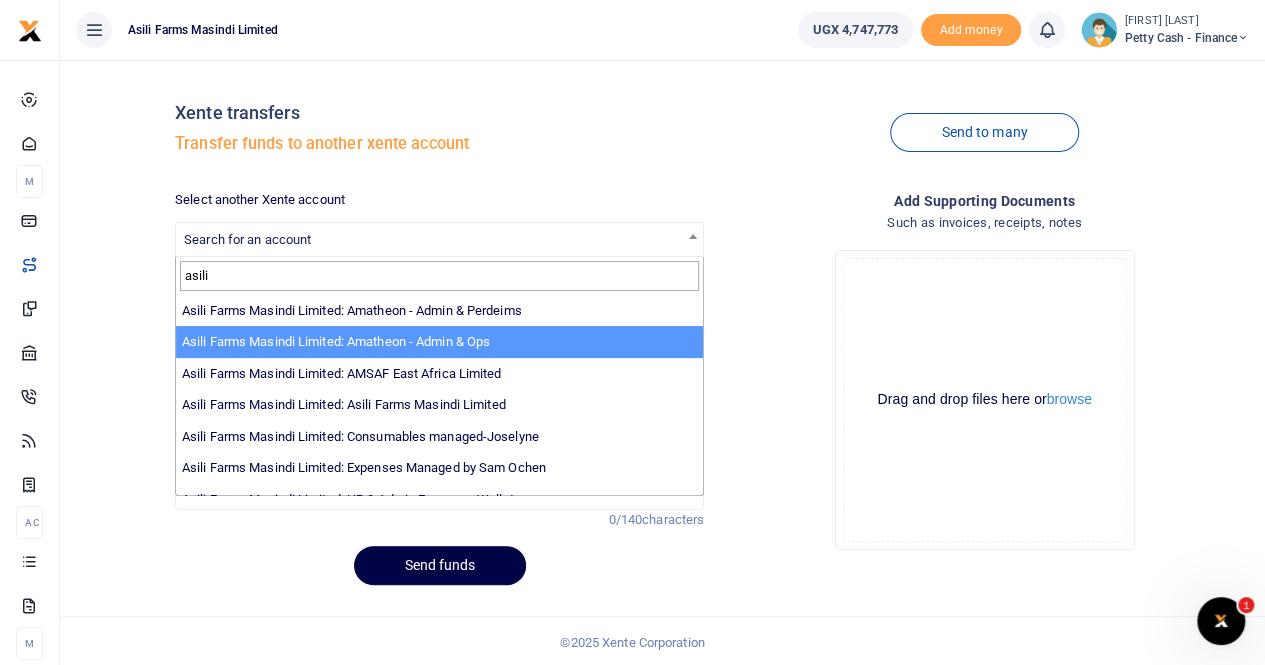 type on "asili" 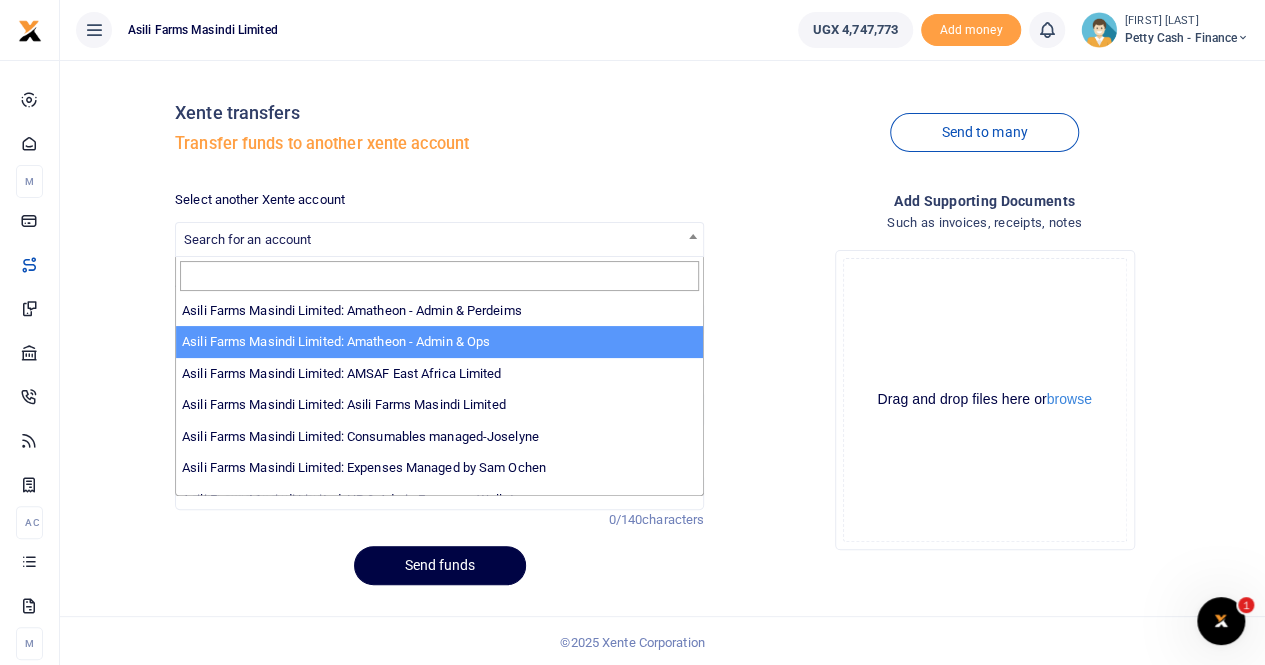 select on "3989" 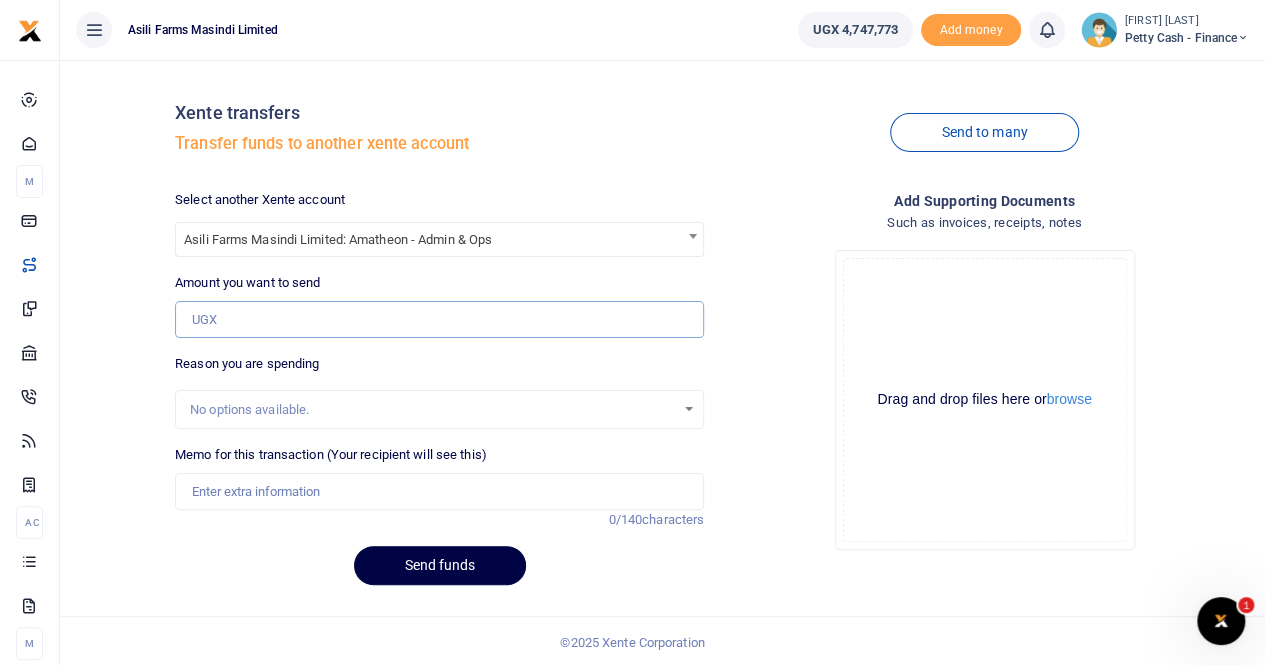 click on "Amount you want to send" at bounding box center [439, 320] 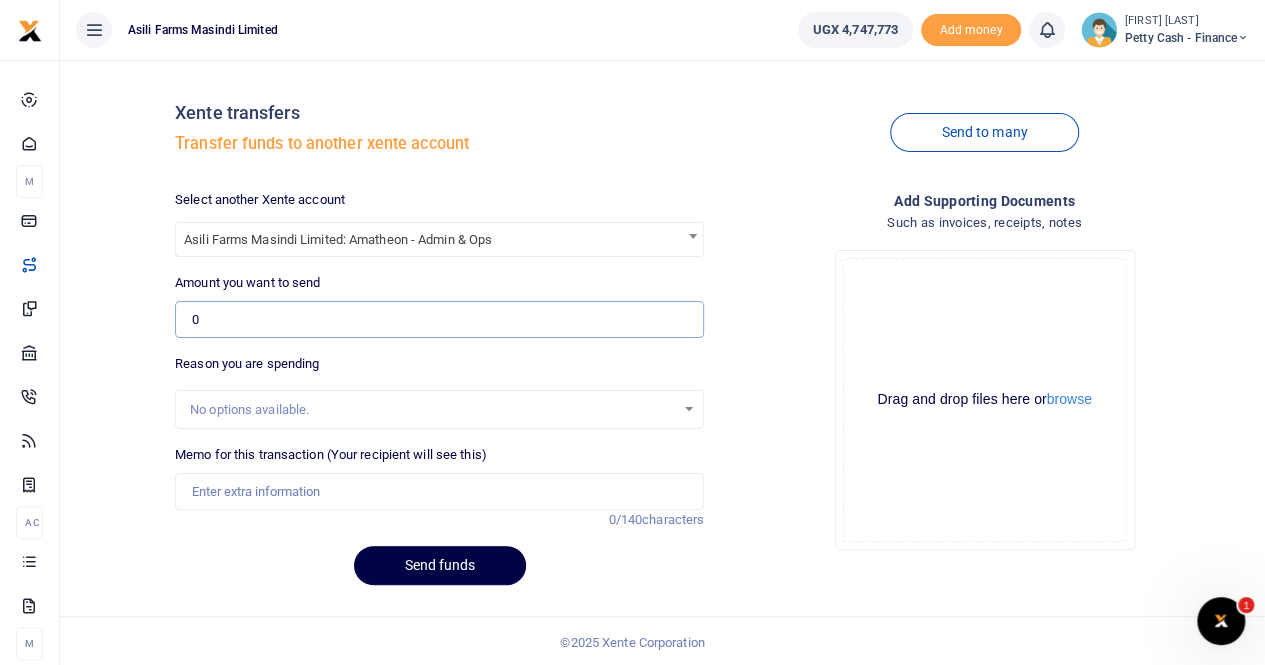 paste on "1,050,000" 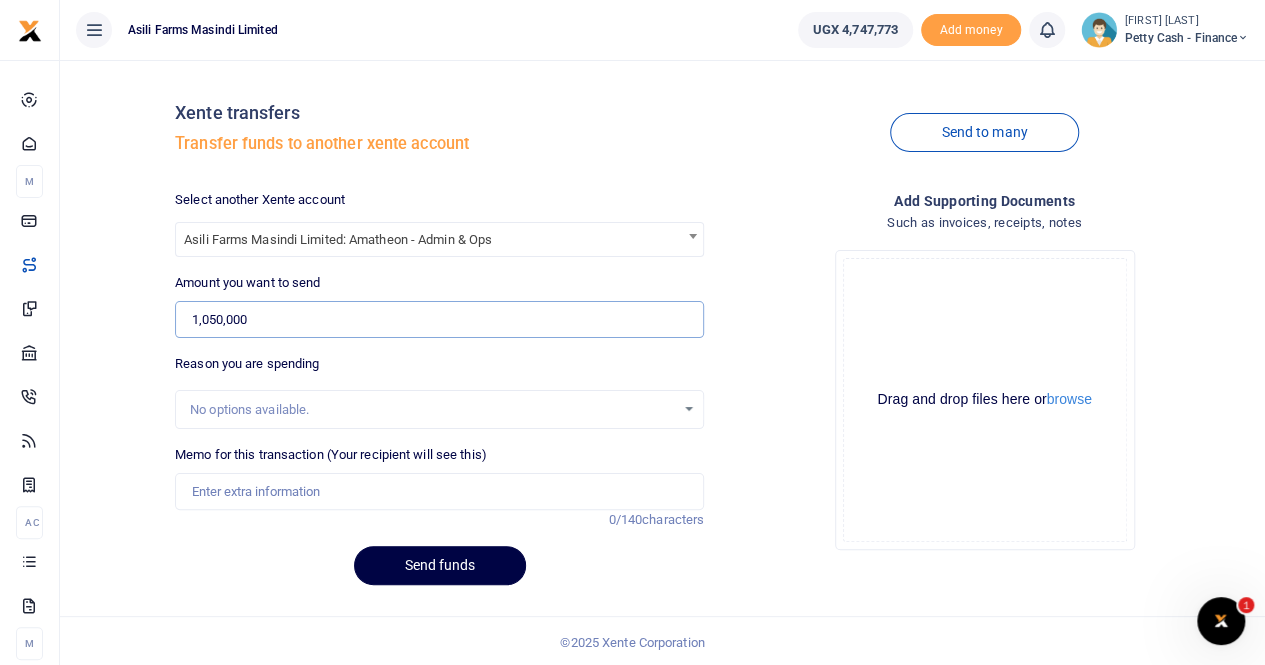 scroll, scrollTop: 2, scrollLeft: 0, axis: vertical 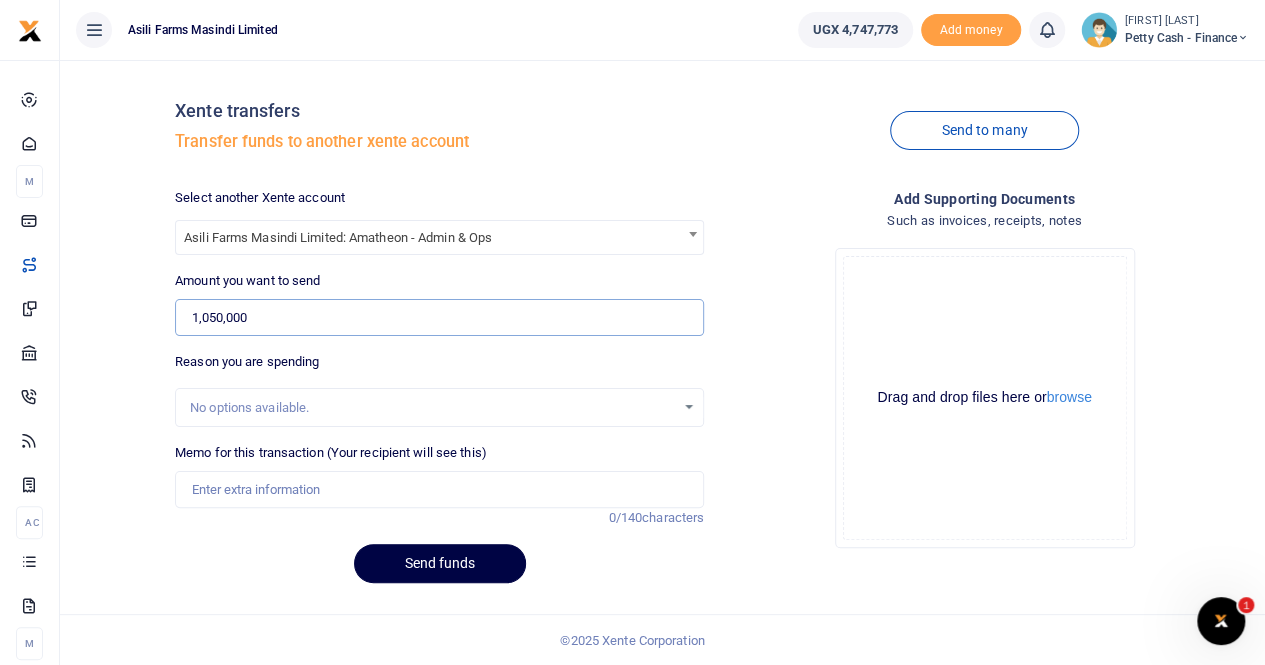 type on "1,050,000" 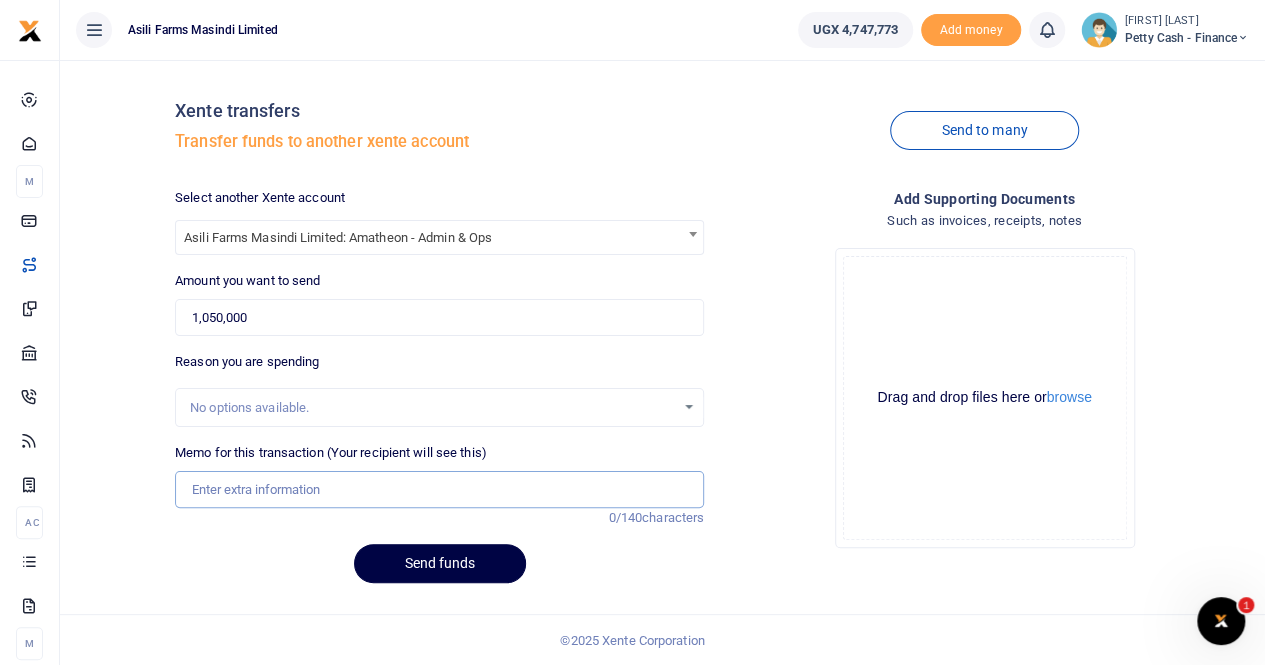 click on "Memo for this transaction (Your recipient will see this)" at bounding box center [439, 490] 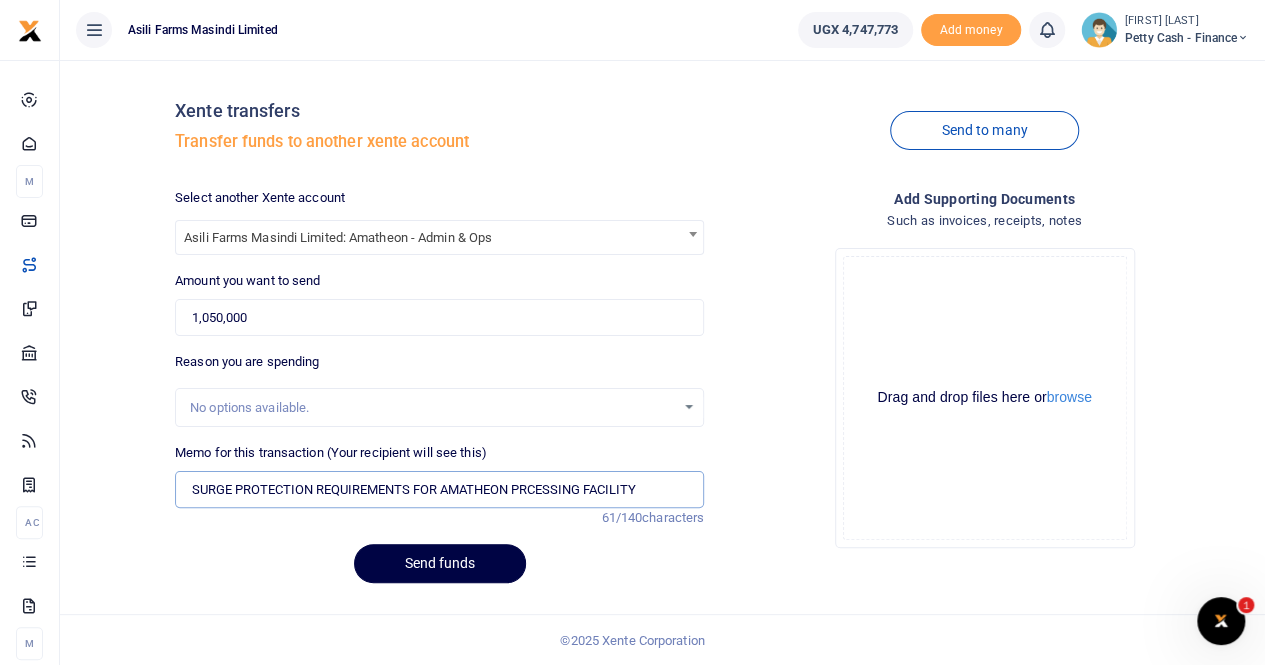 click on "SURGE PROTECTION REQUIREMENTS FOR AMATHEON PRCESSING FACILITY" at bounding box center (439, 490) 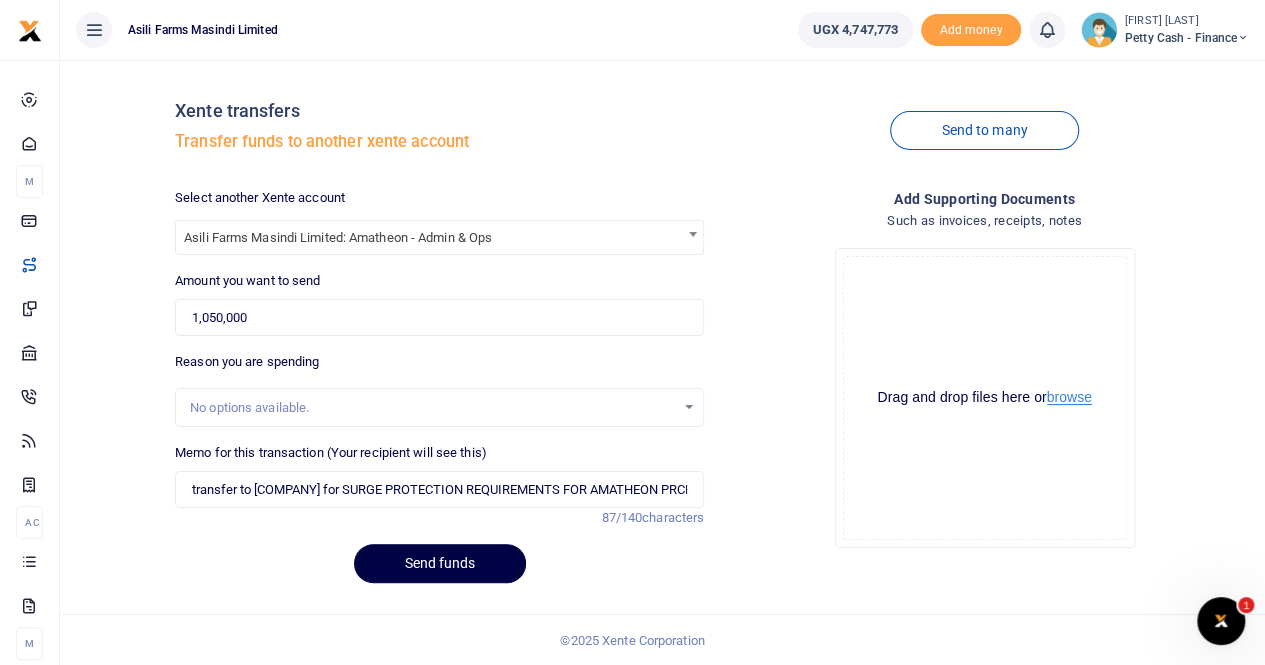 click on "browse" at bounding box center [1069, 397] 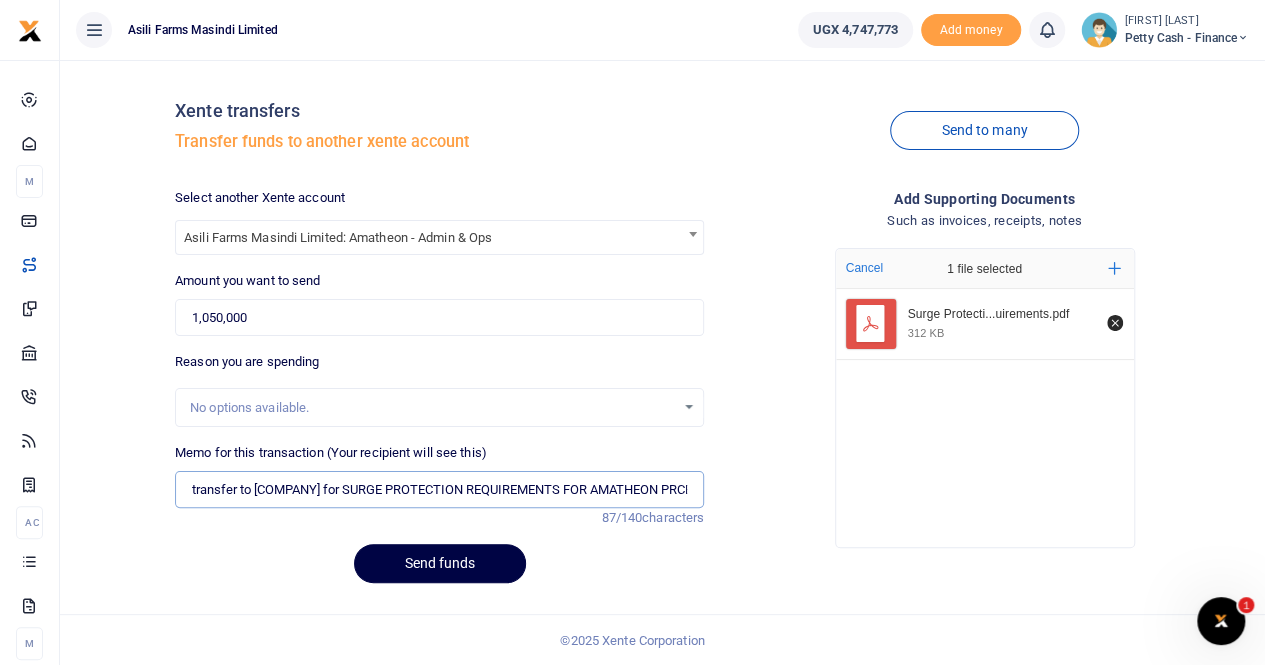 drag, startPoint x: 198, startPoint y: 485, endPoint x: 229, endPoint y: 487, distance: 31.06445 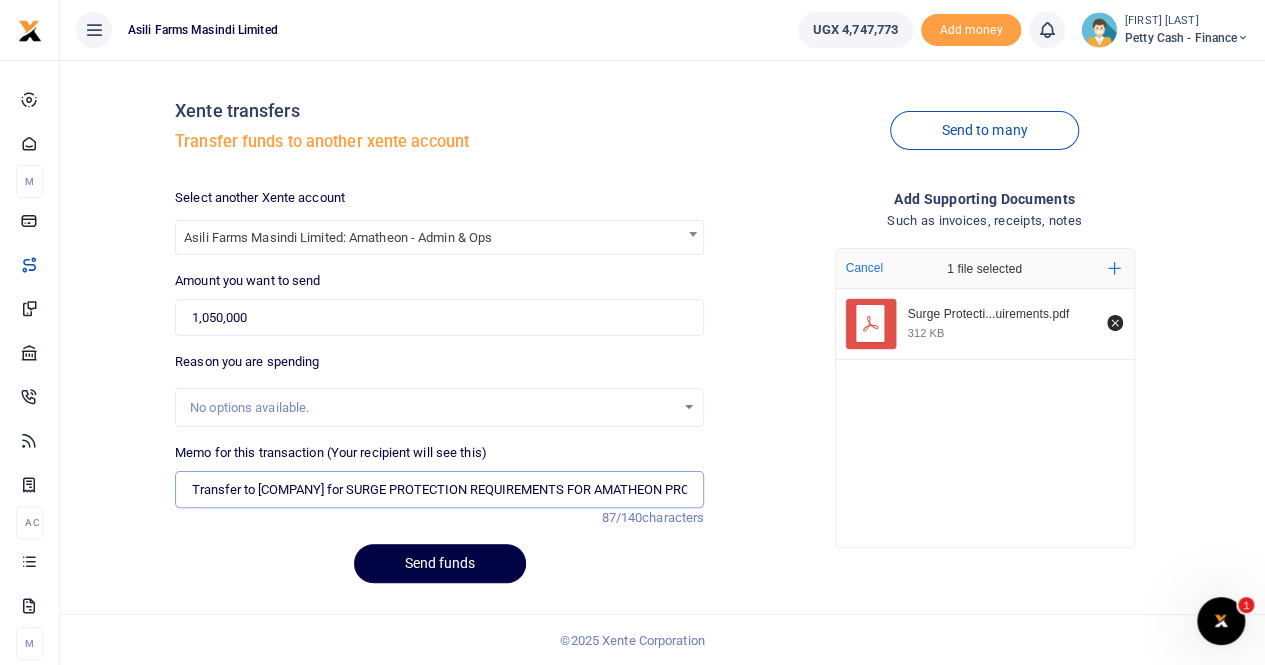 drag, startPoint x: 318, startPoint y: 489, endPoint x: 198, endPoint y: 485, distance: 120.06665 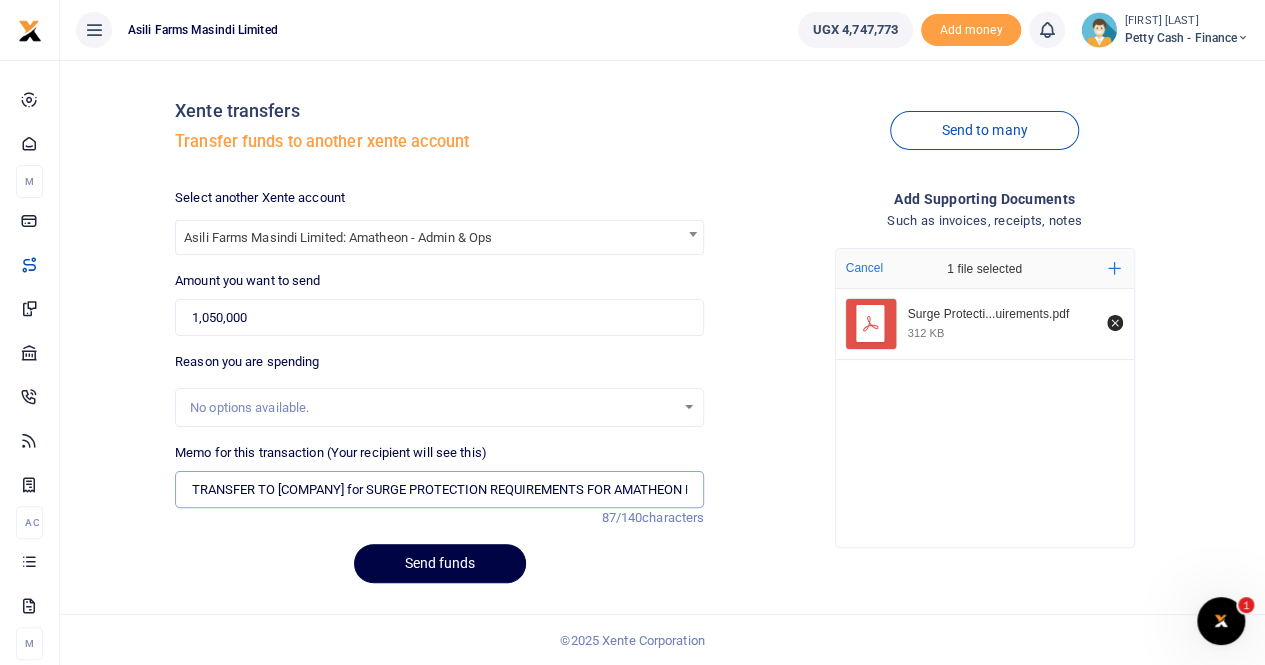 click on "TRANSFER TO [COMPANY] for SURGE PROTECTION REQUIREMENTS FOR AMATHEON PRCESSING FACILITY" at bounding box center (439, 490) 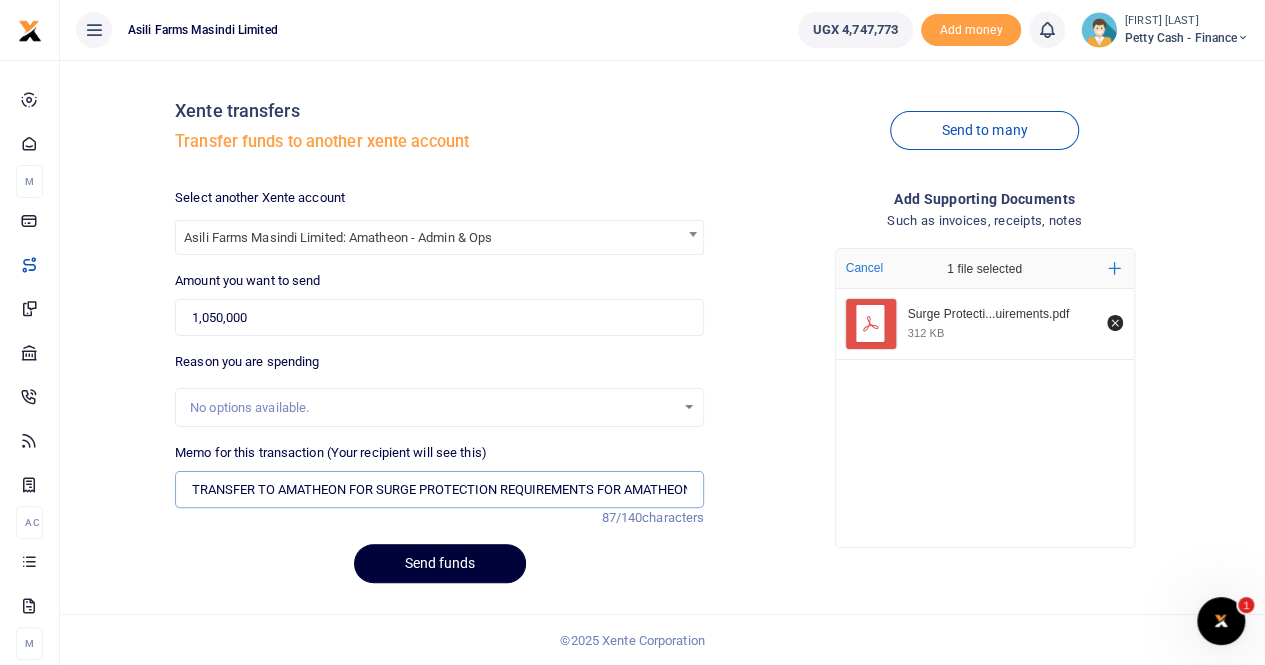 type on "TRANSFER TO AMATHEON FOR SURGE PROTECTION REQUIREMENTS FOR AMATHEON PRCESSING FACILITY" 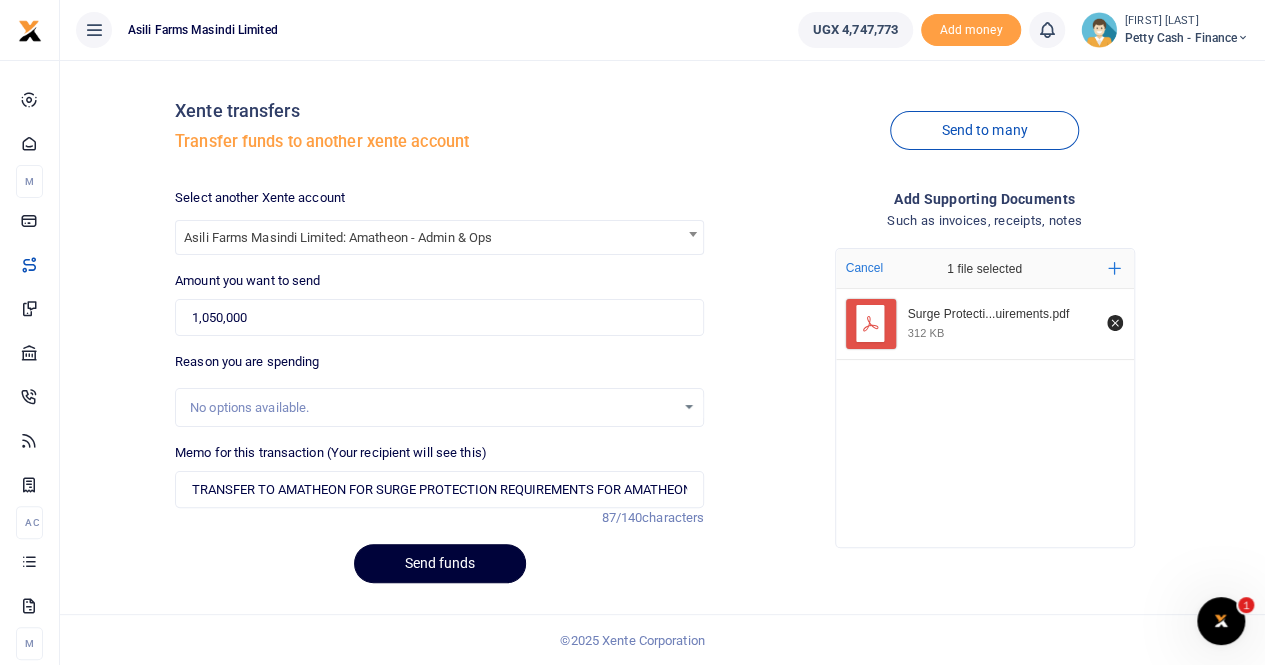 click on "Send funds" at bounding box center (440, 563) 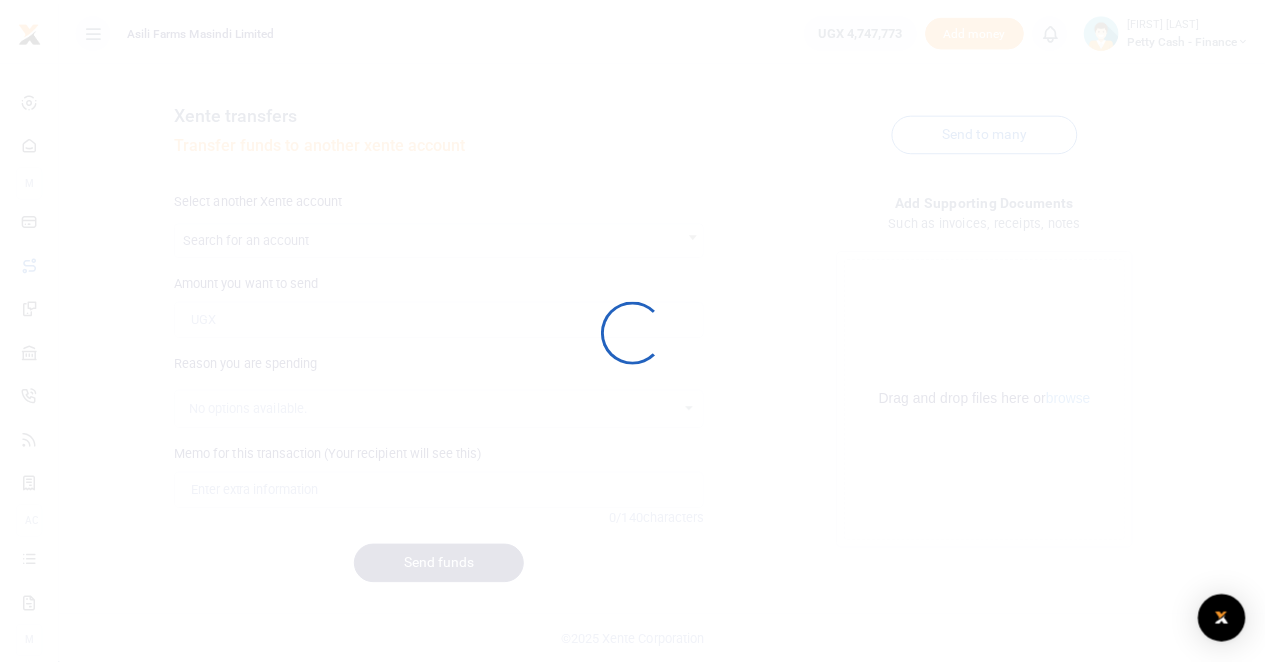 scroll, scrollTop: 2, scrollLeft: 0, axis: vertical 